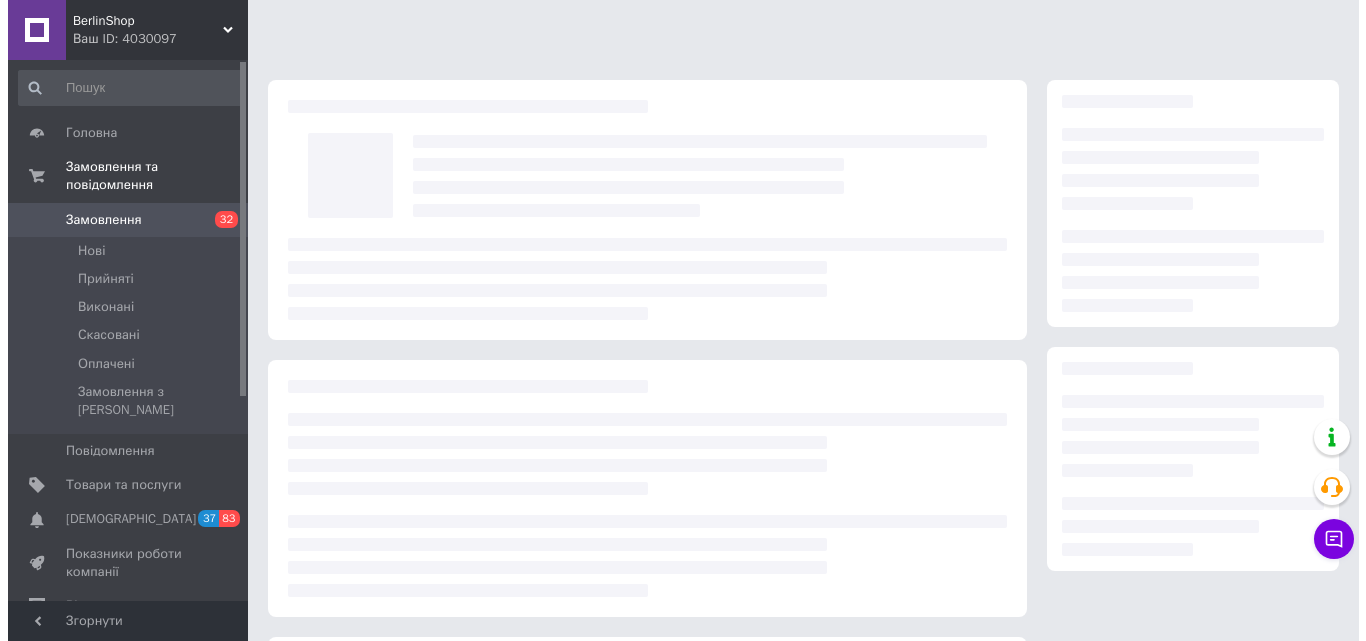 scroll, scrollTop: 0, scrollLeft: 0, axis: both 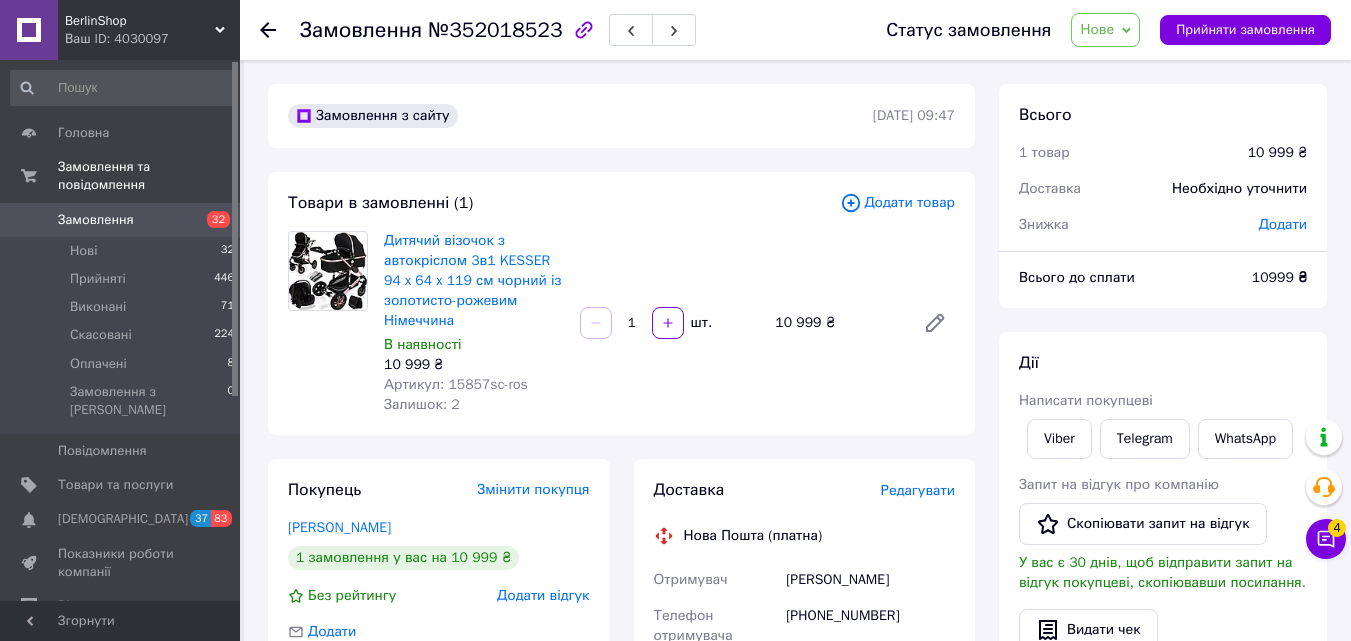 click on "Нове" at bounding box center [1105, 30] 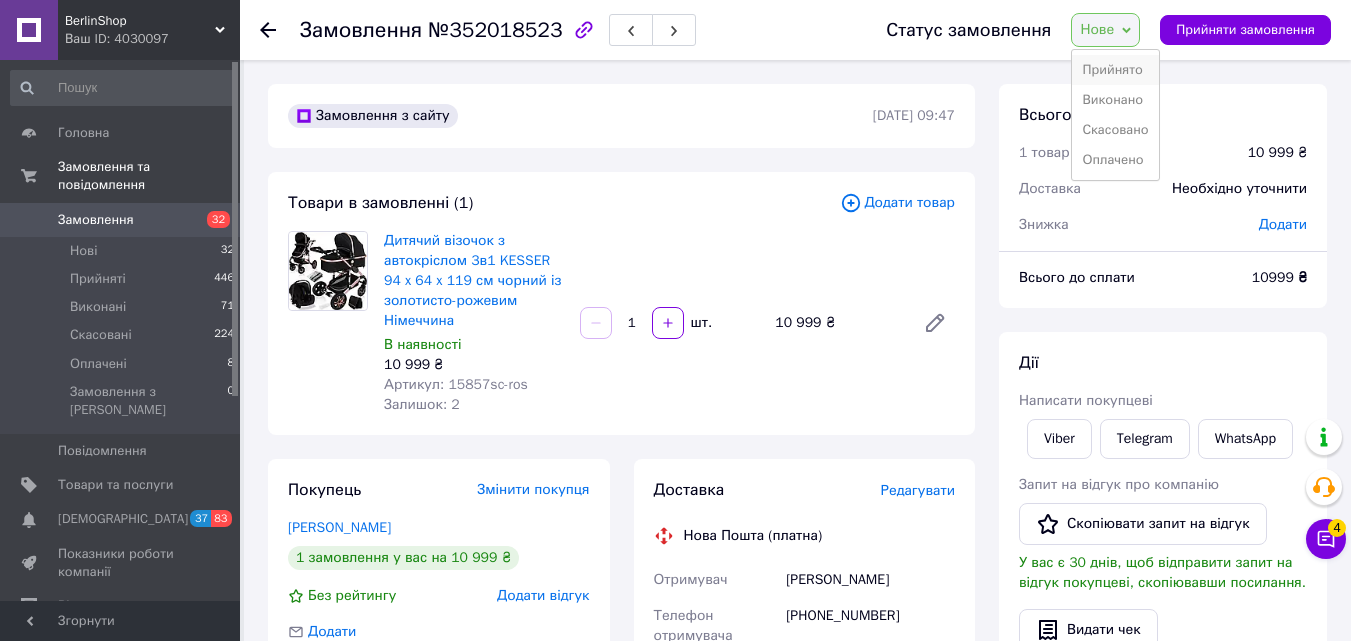 click on "Прийнято" at bounding box center (1115, 70) 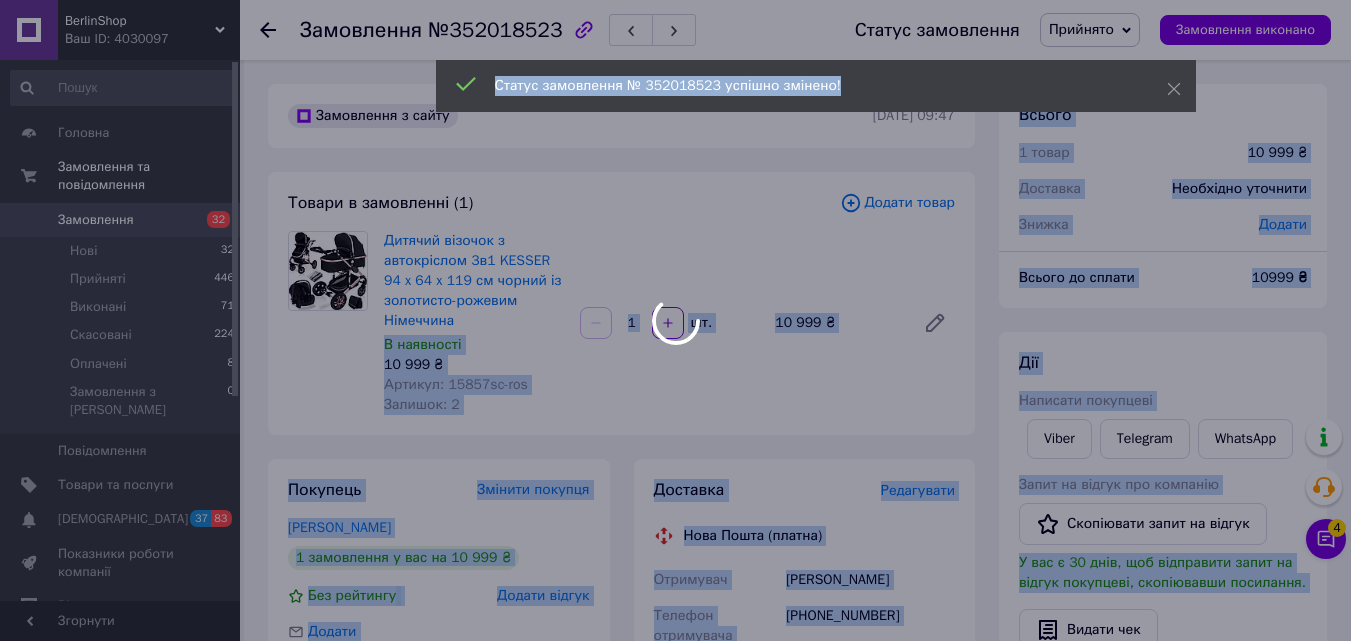 drag, startPoint x: 517, startPoint y: 315, endPoint x: 374, endPoint y: 254, distance: 155.46704 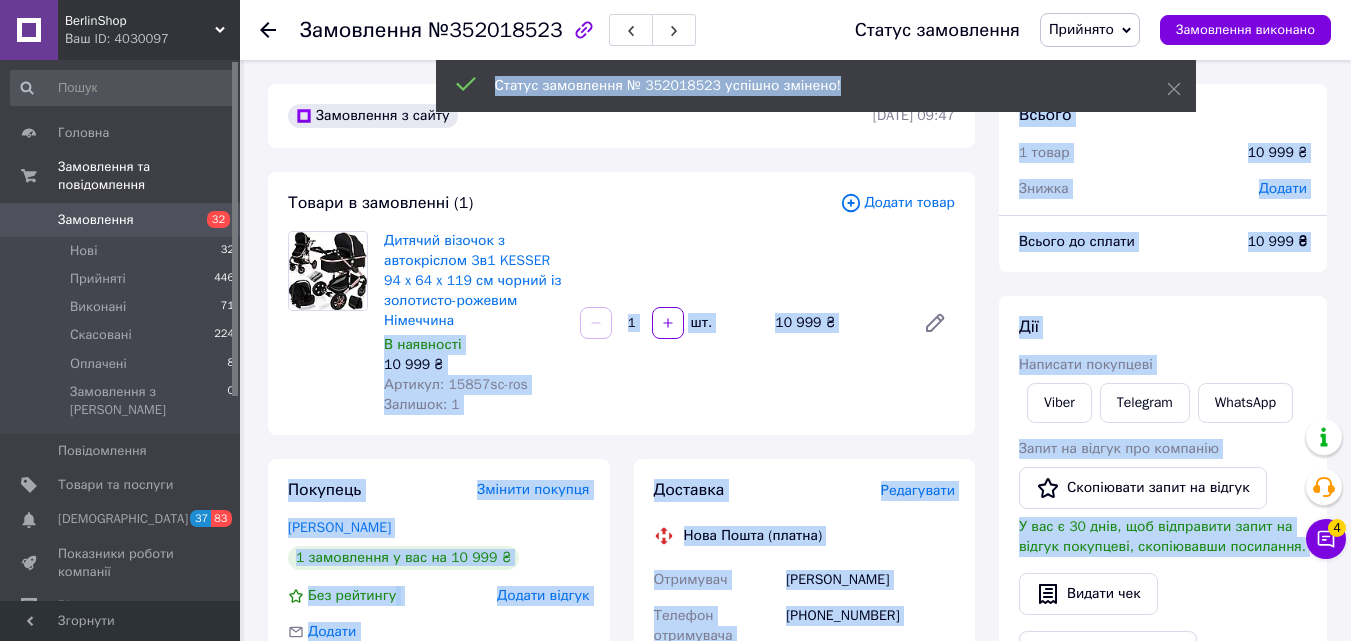 click on "В наявності" at bounding box center (474, 345) 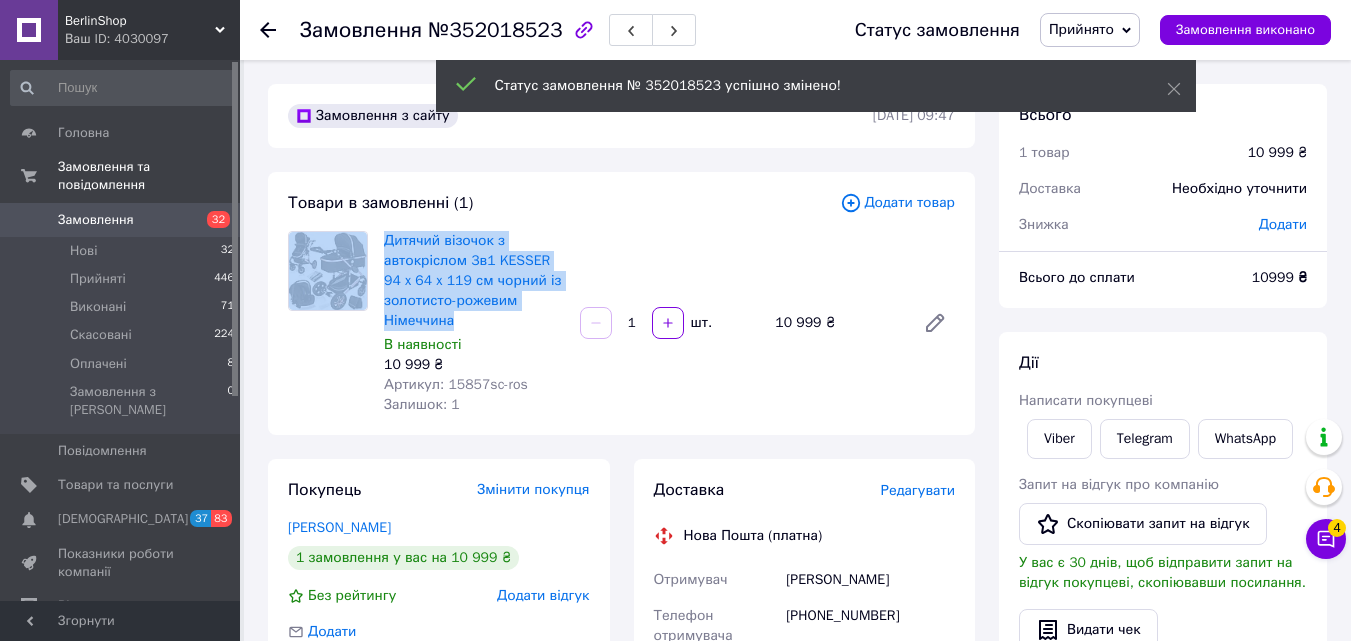 drag, startPoint x: 480, startPoint y: 320, endPoint x: 374, endPoint y: 232, distance: 137.76791 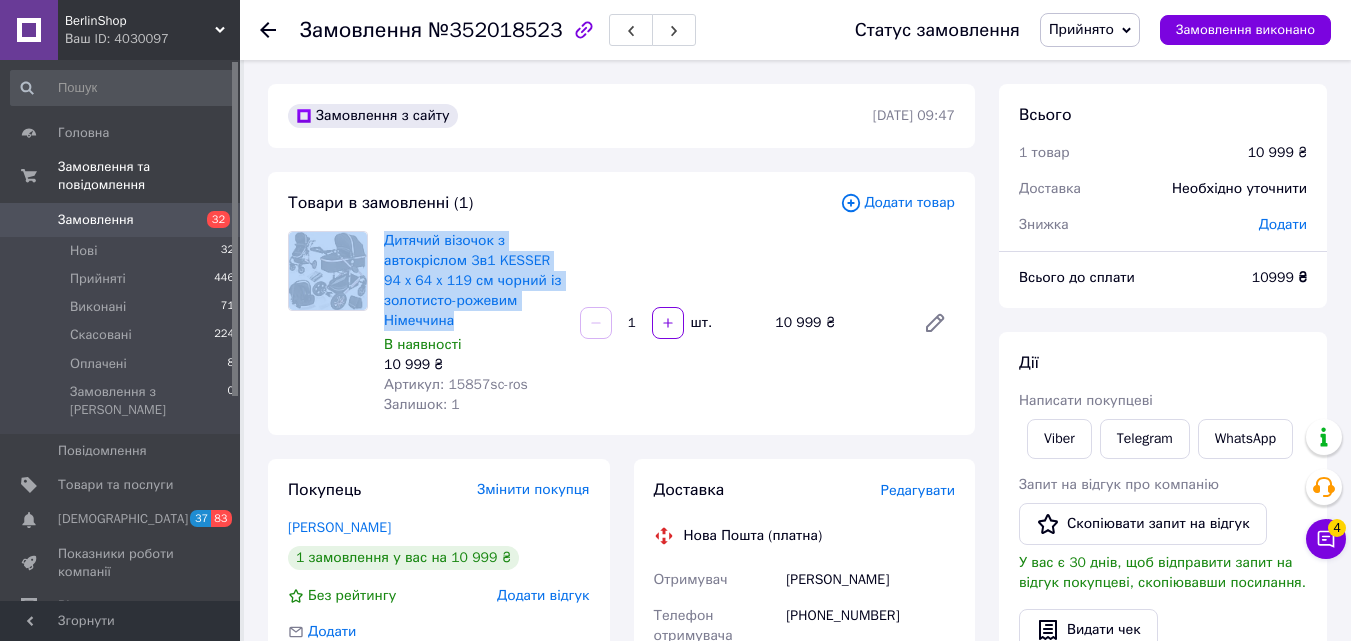 click on "Дитячий візочок з автокріслом 3в1 KESSER 94 x 64 x 119 см чорний із золотисто-рожевим Німеччина" at bounding box center (474, 281) 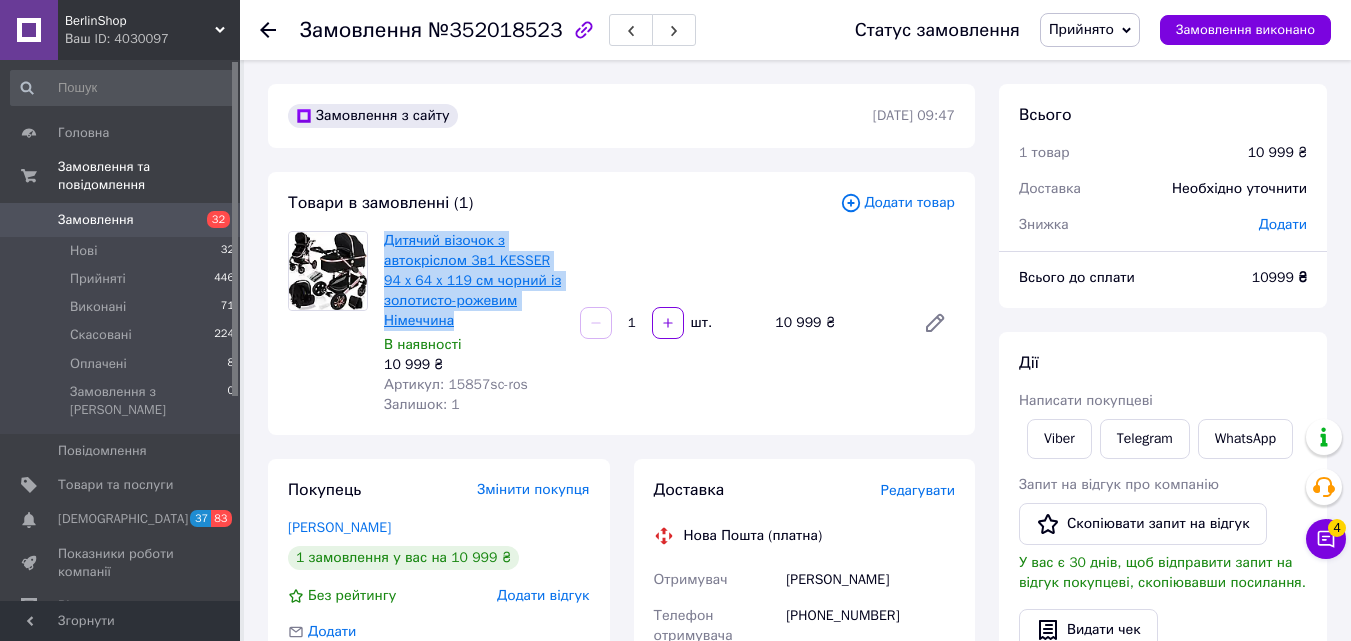 drag, startPoint x: 446, startPoint y: 310, endPoint x: 387, endPoint y: 232, distance: 97.80082 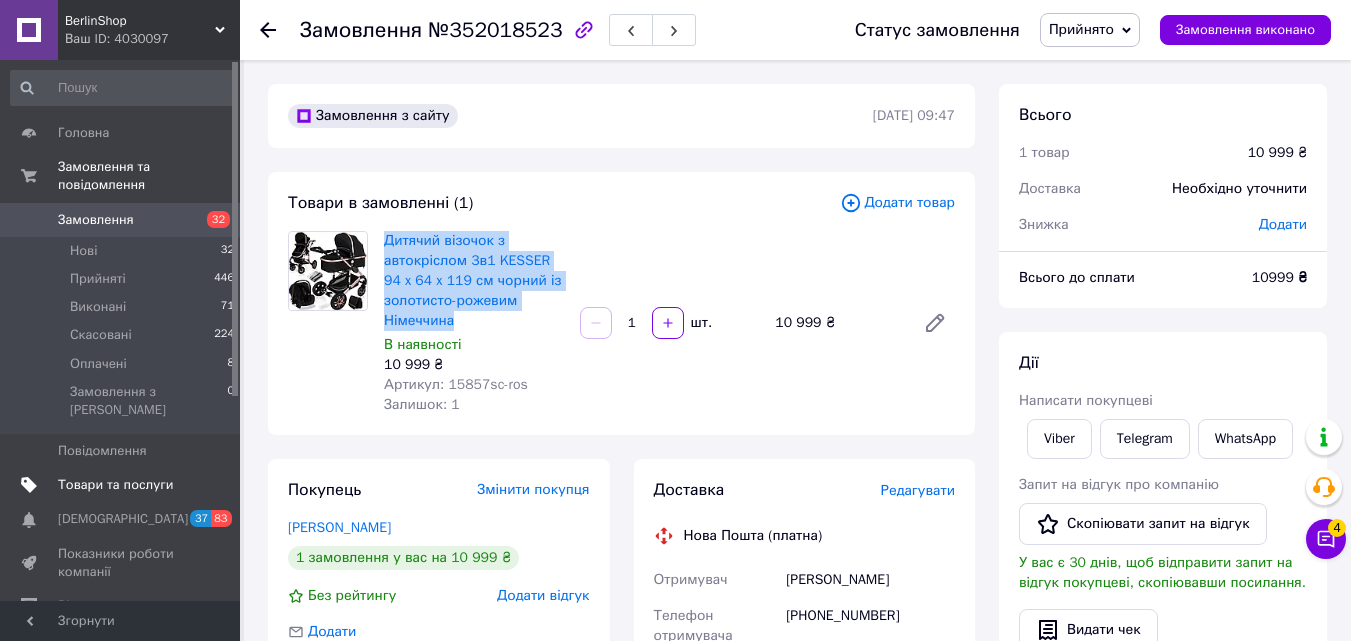 click on "Товари та послуги" at bounding box center [115, 485] 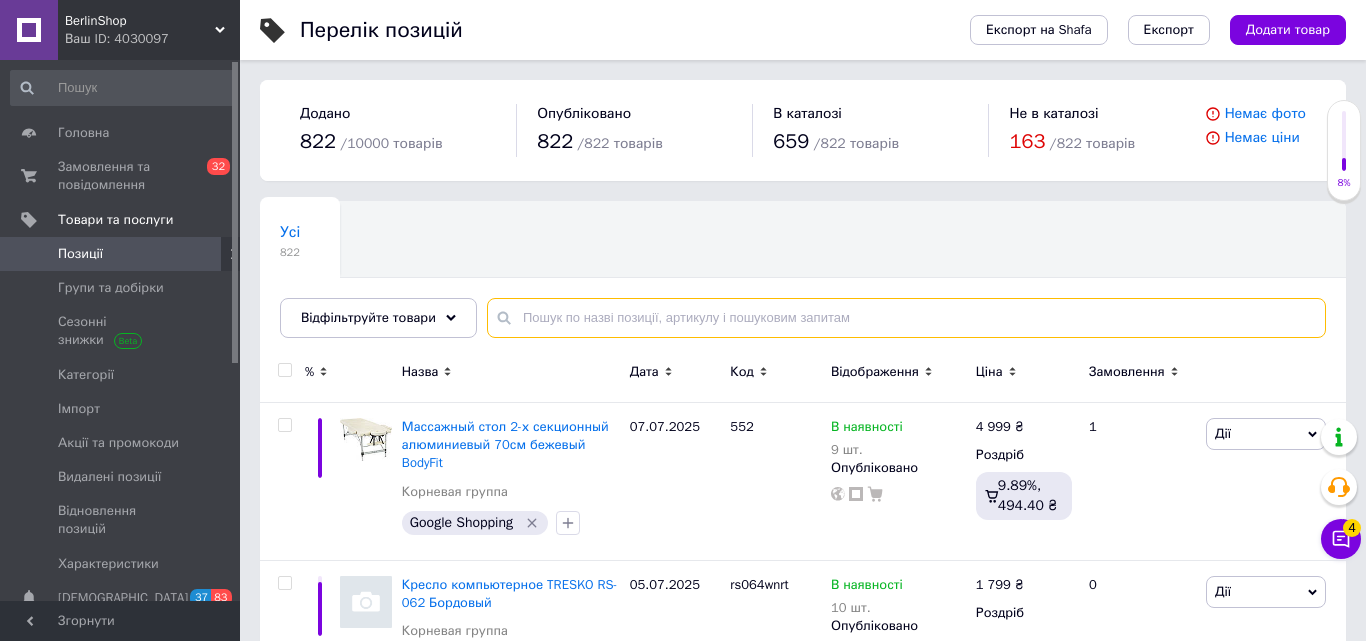 click at bounding box center [906, 318] 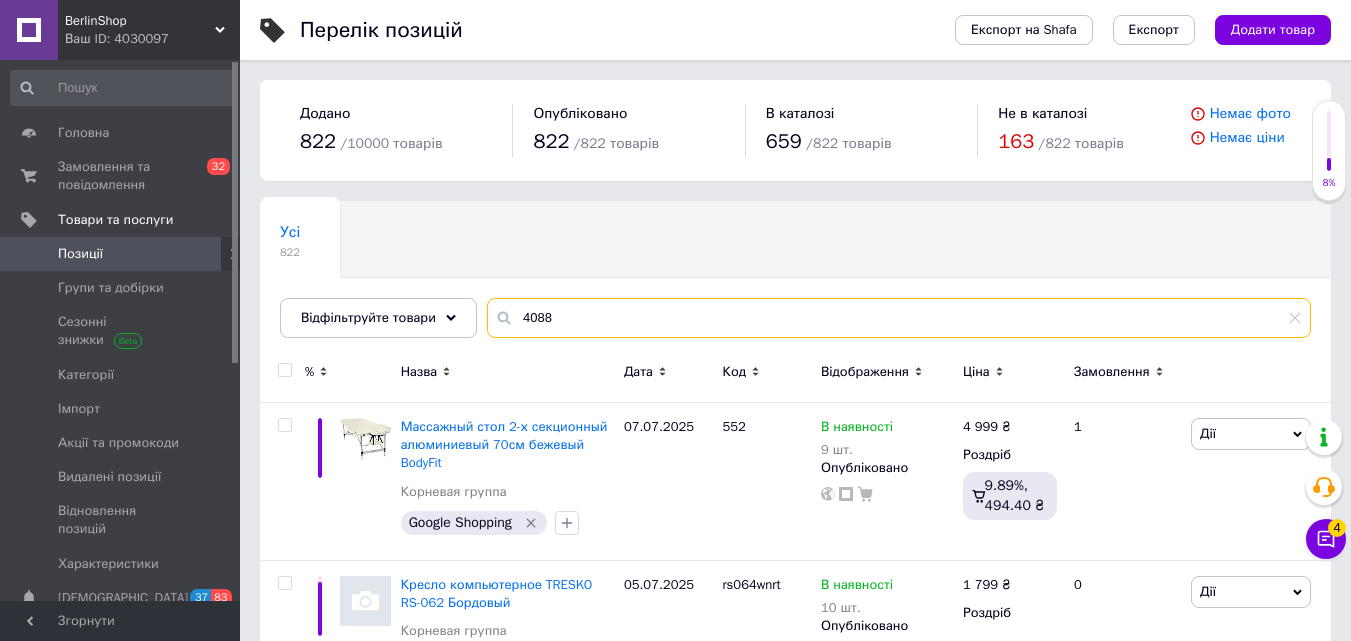 type on "4088" 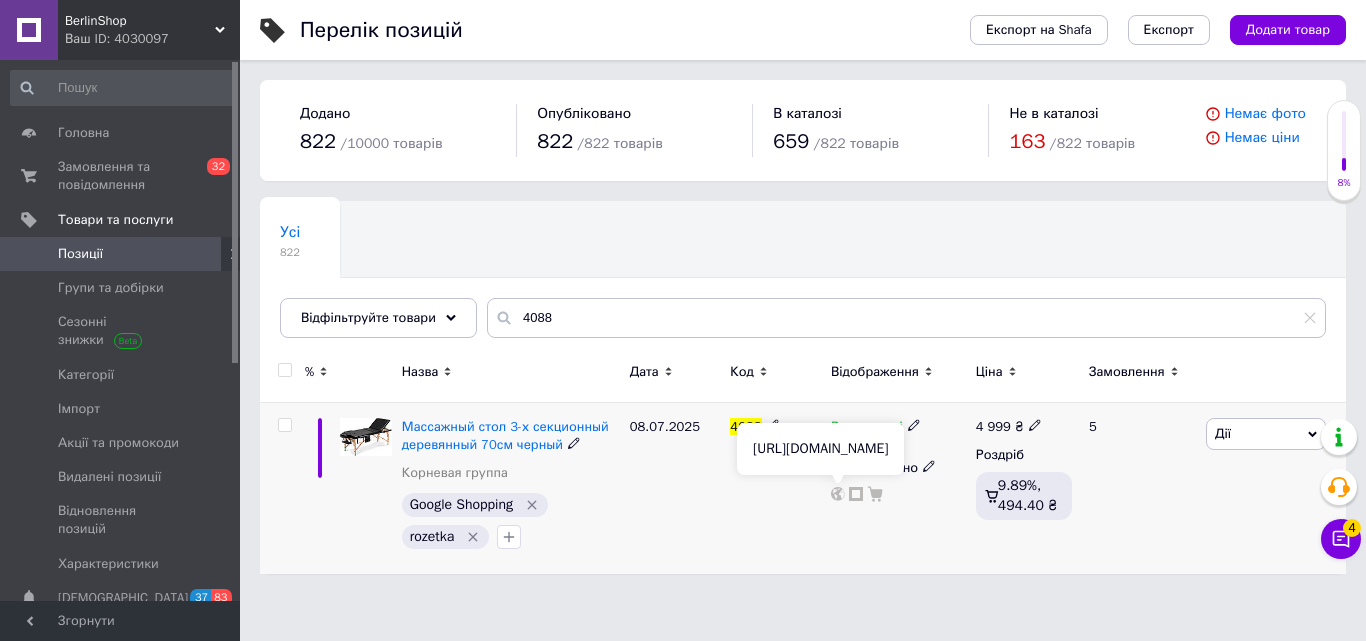 click 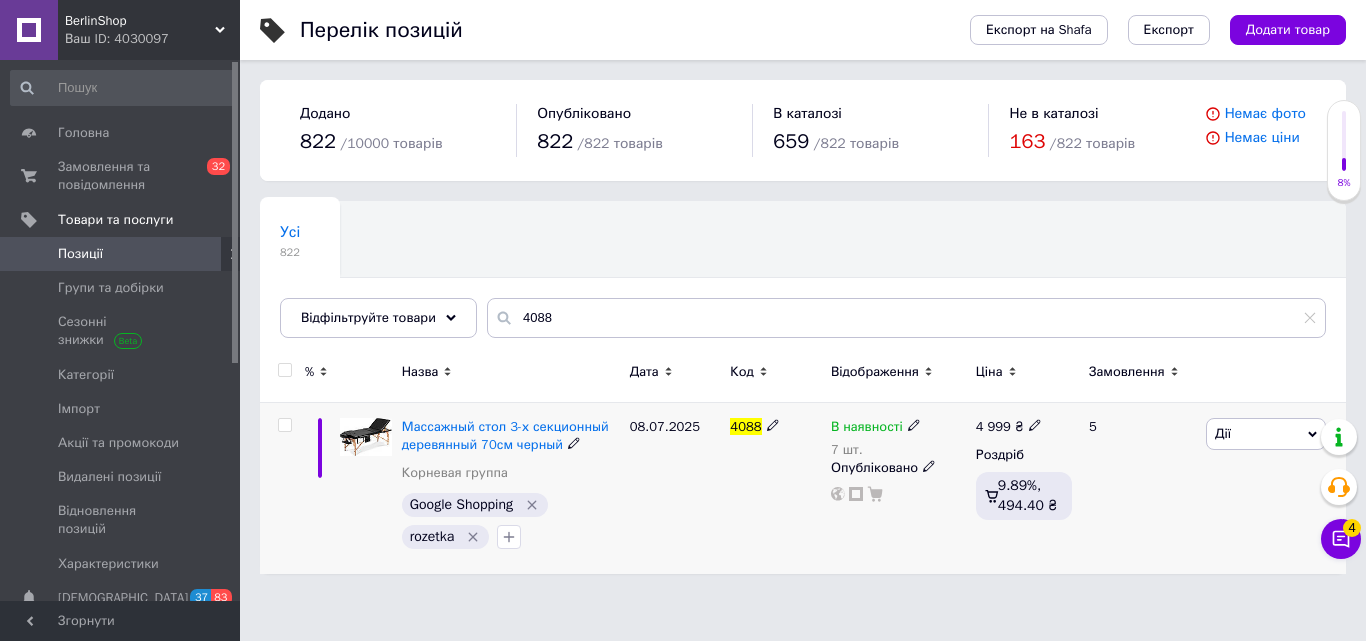 click 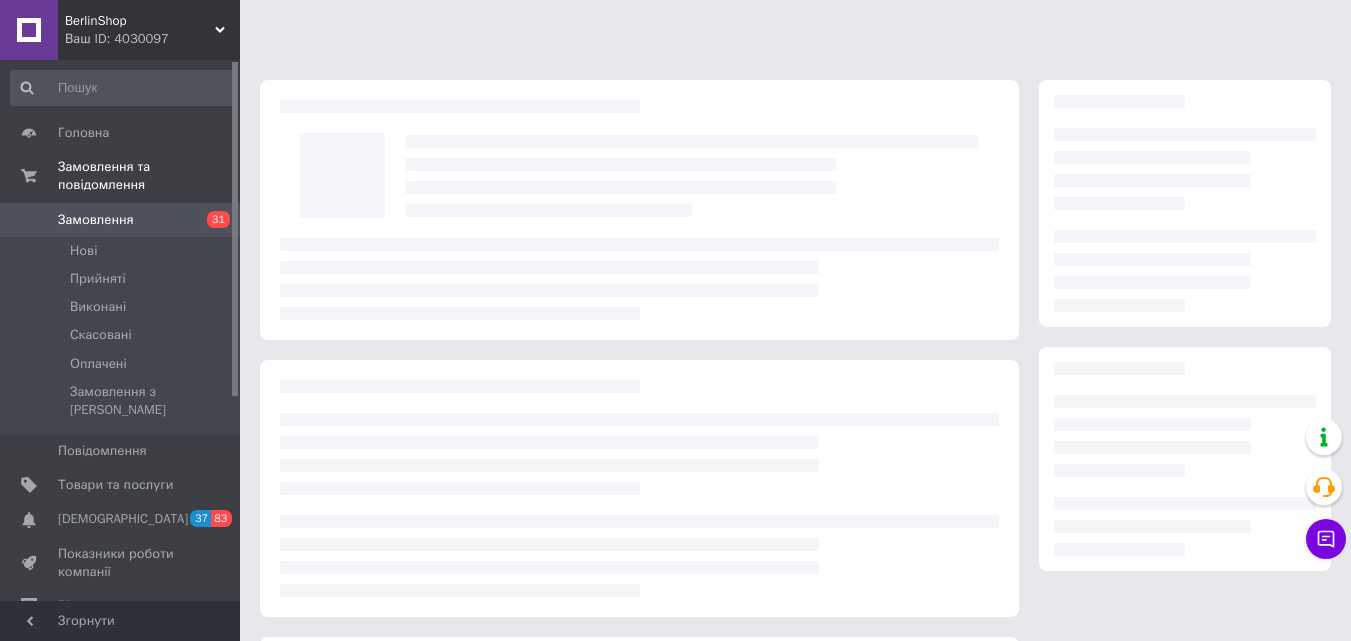 scroll, scrollTop: 0, scrollLeft: 0, axis: both 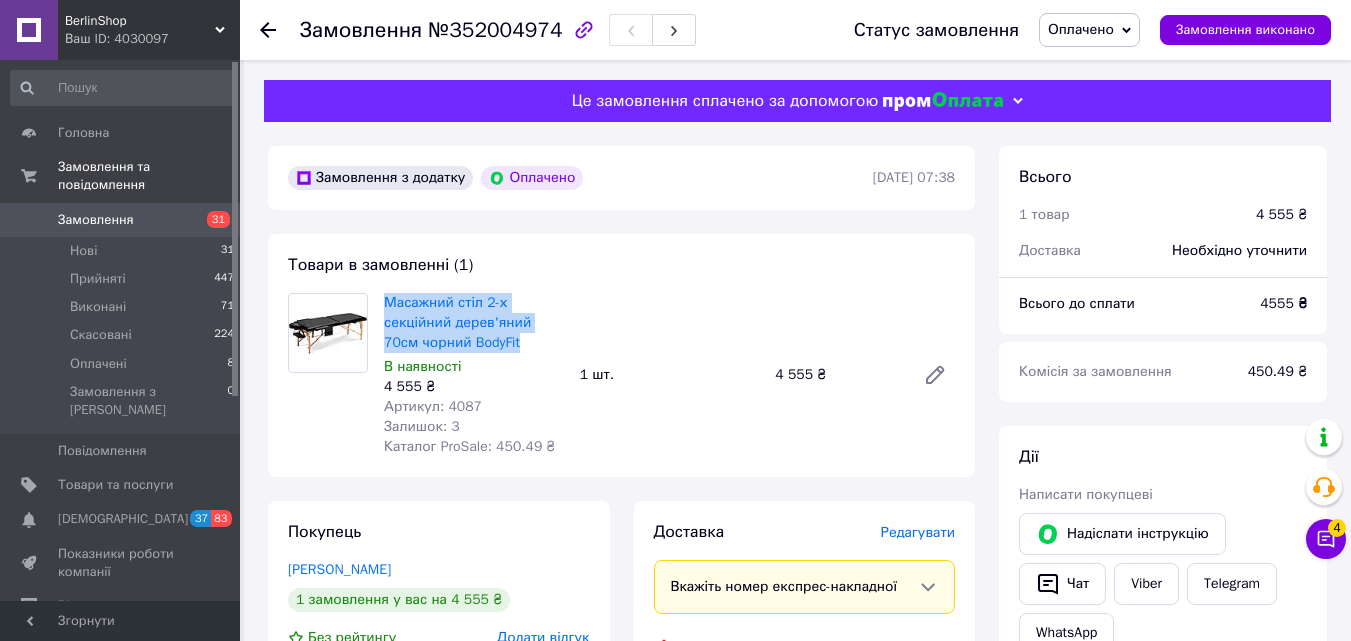 drag, startPoint x: 516, startPoint y: 345, endPoint x: 378, endPoint y: 296, distance: 146.44112 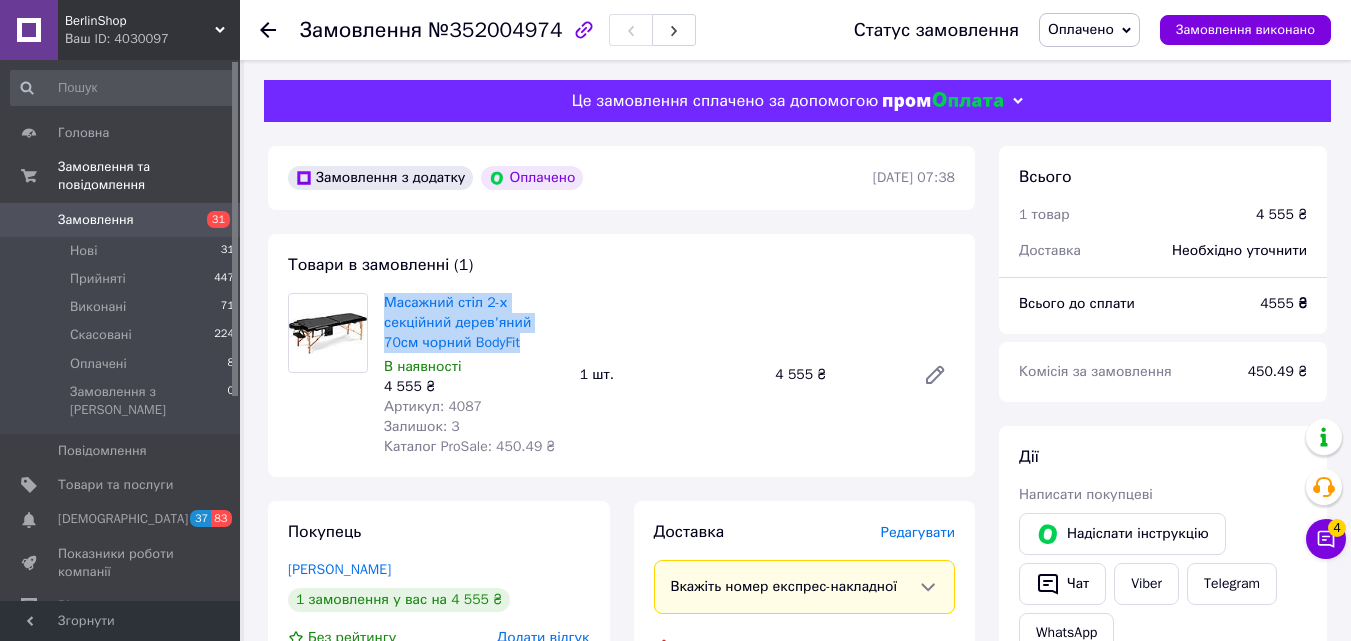 click on "Масажний стіл 2-х секційний дерев'яний 70см чорний BodyFit В наявності 4 555 ₴ Артикул: 4087 Залишок: 3 Каталог ProSale: 450.49 ₴" at bounding box center (474, 375) 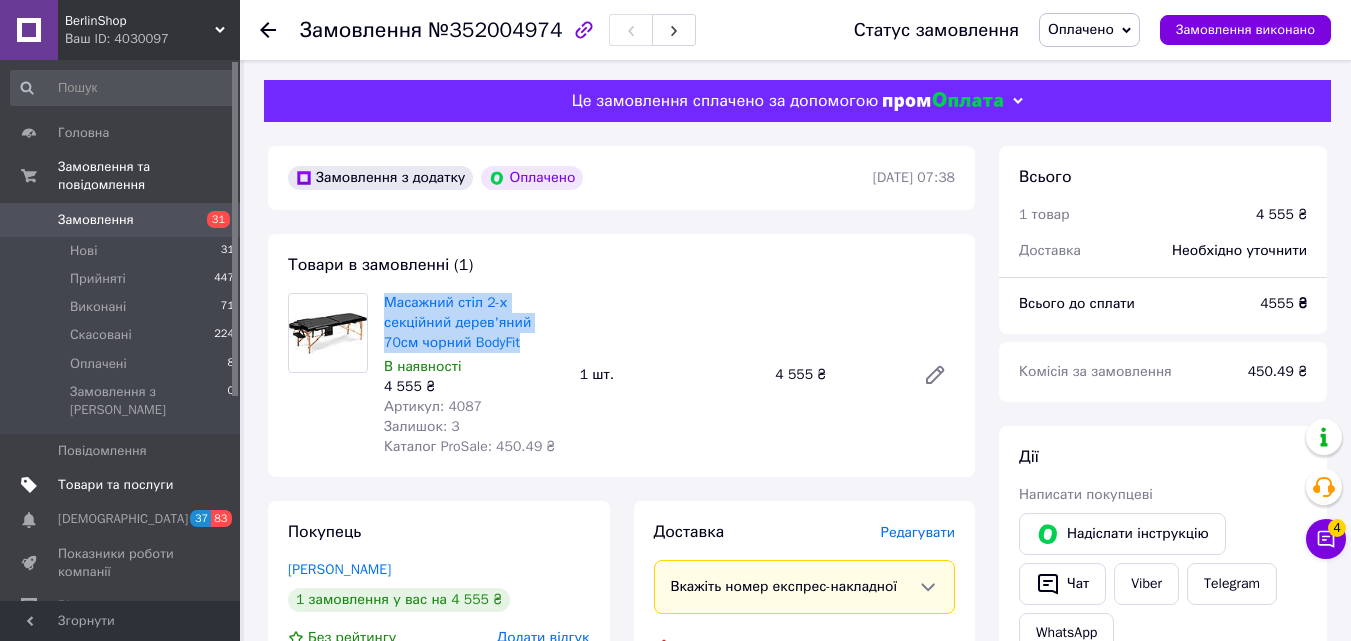 click on "Товари та послуги" at bounding box center [115, 485] 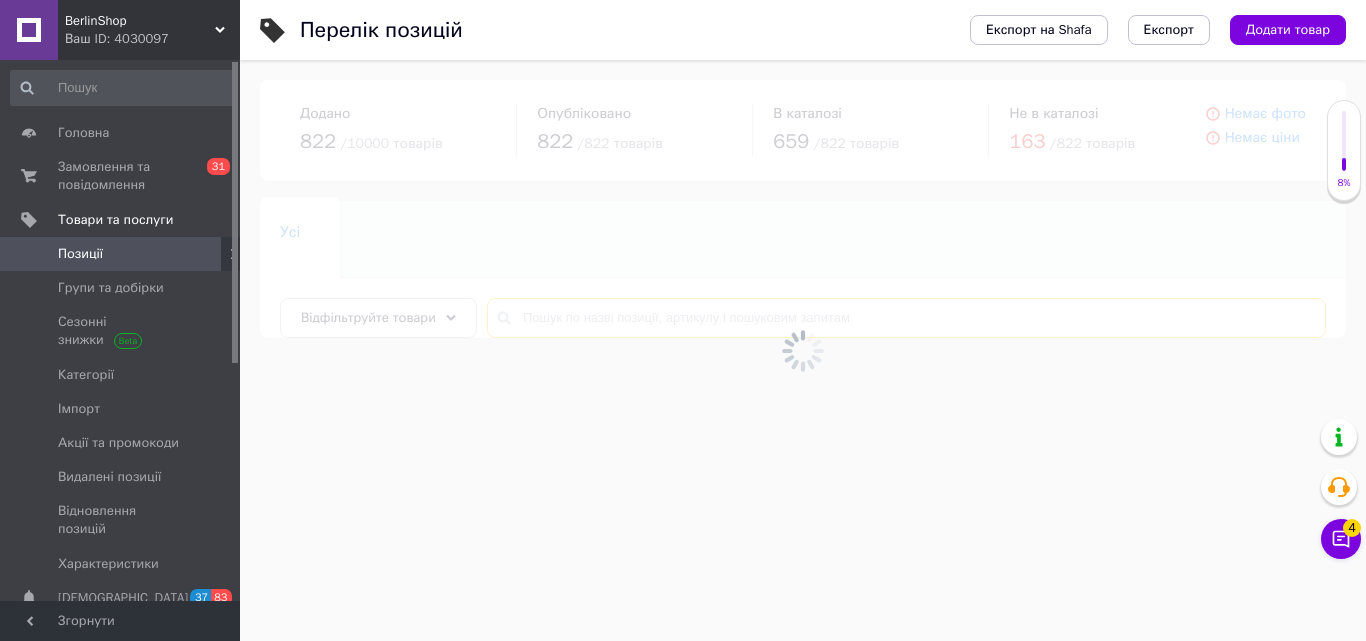 click at bounding box center [906, 318] 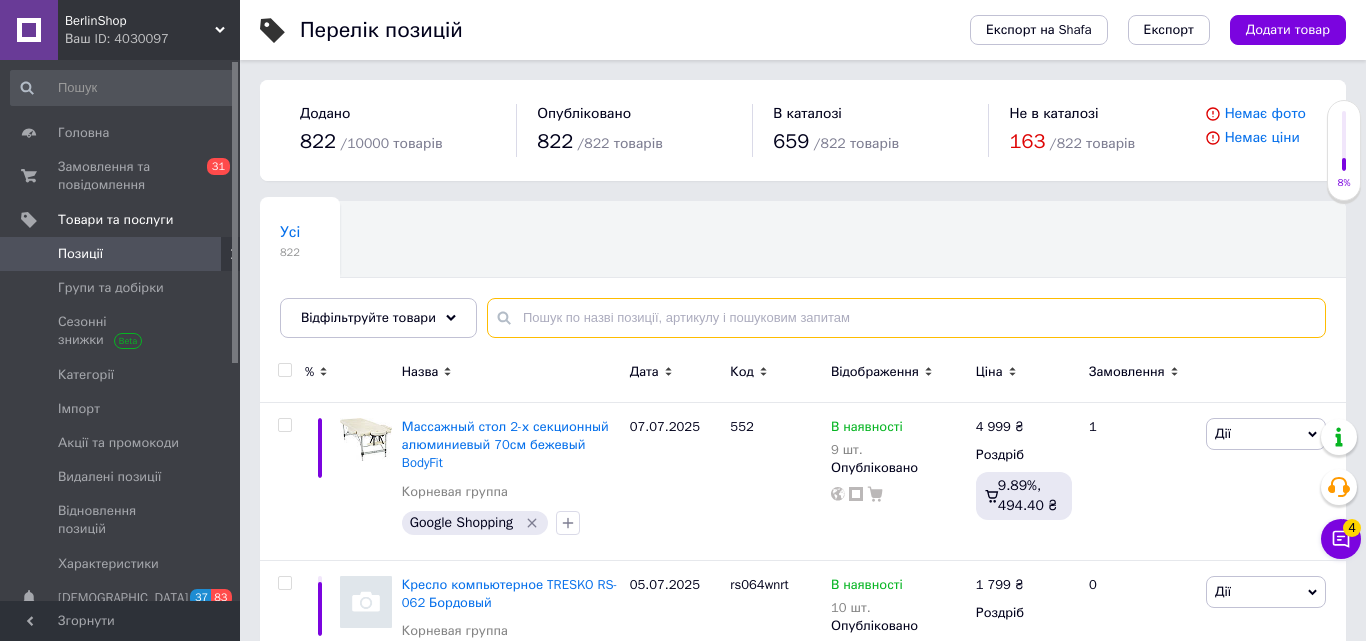 click at bounding box center (906, 318) 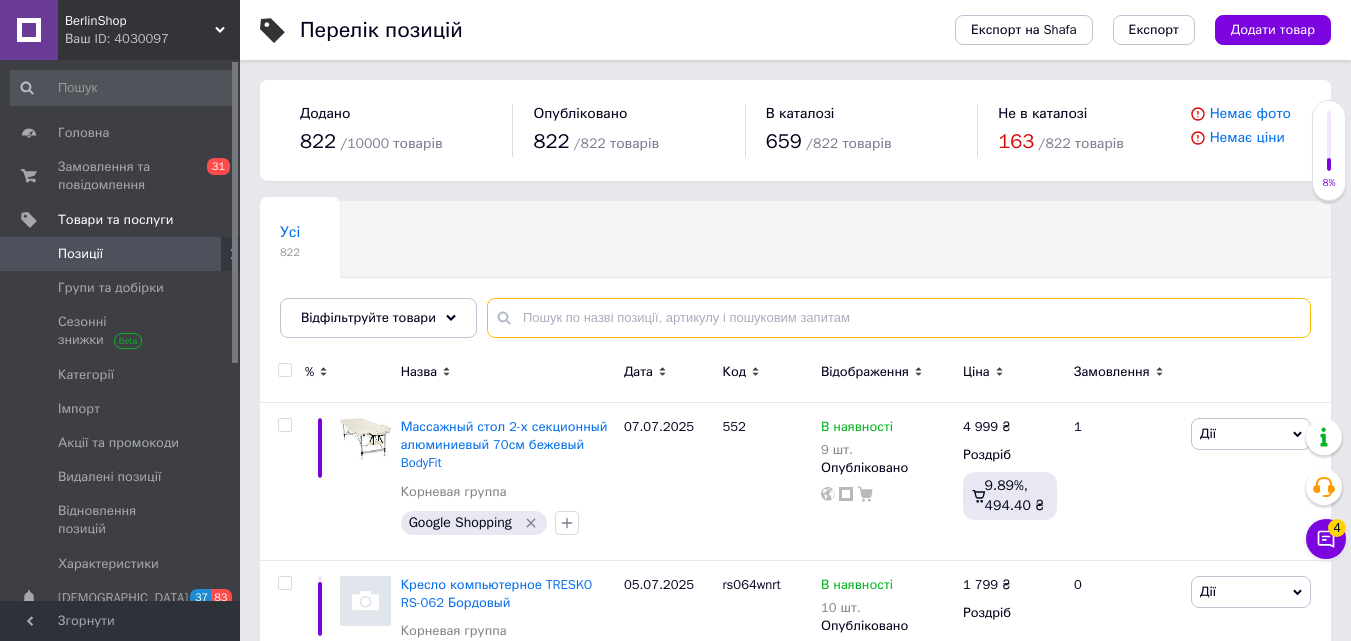 paste on "4087" 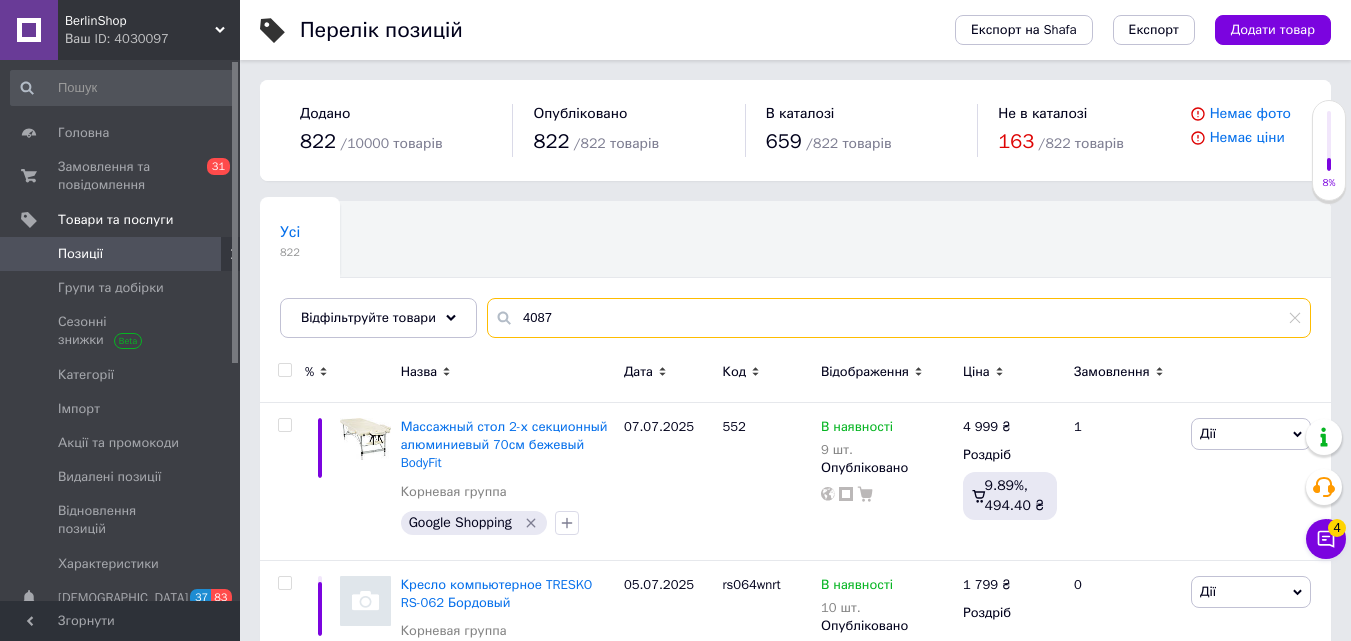 type on "4087" 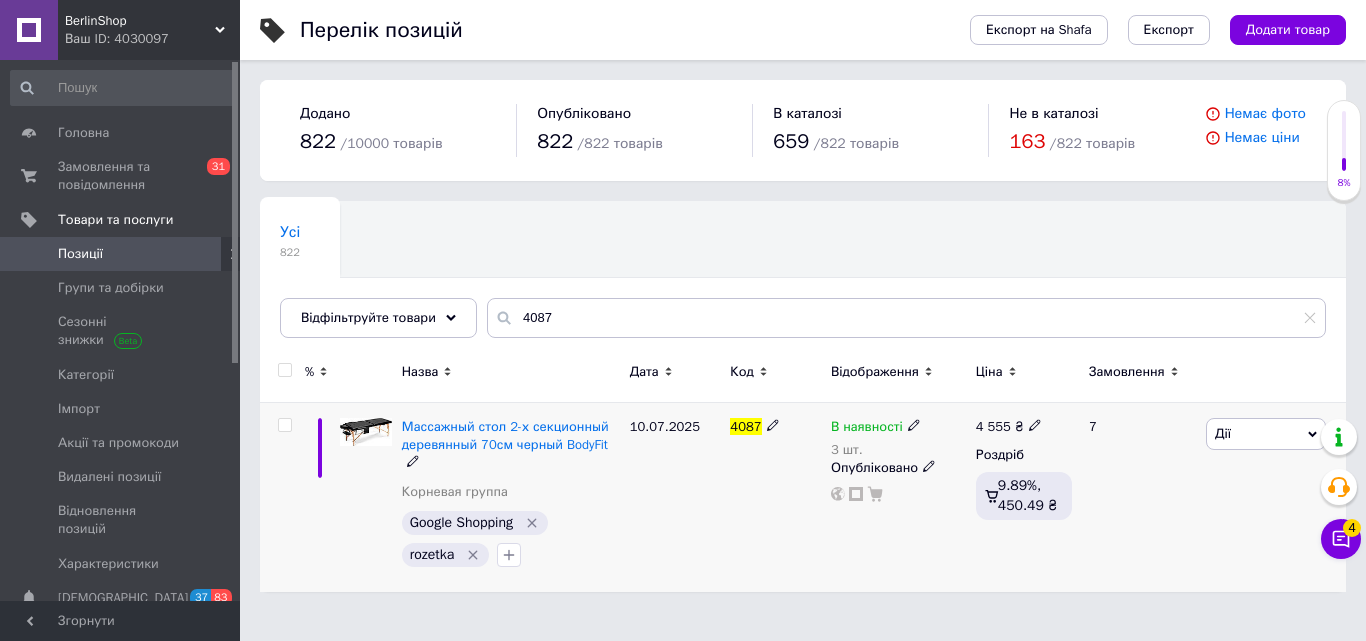 click 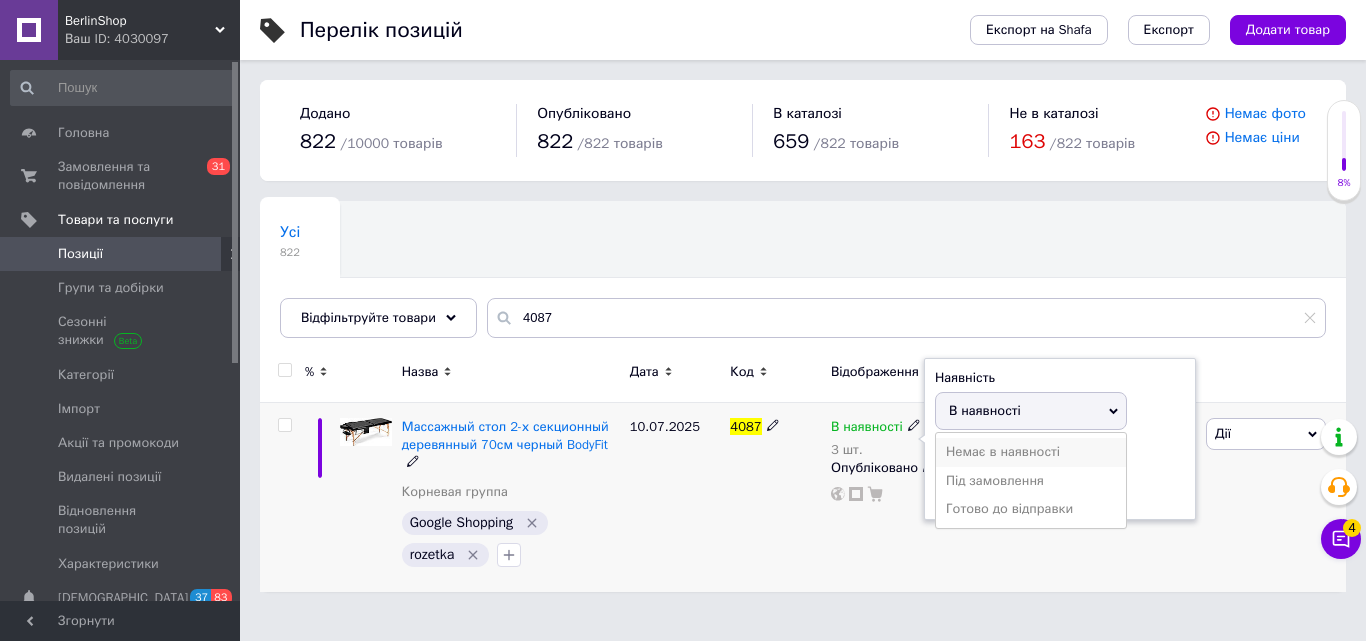 click on "Немає в наявності" at bounding box center (1031, 452) 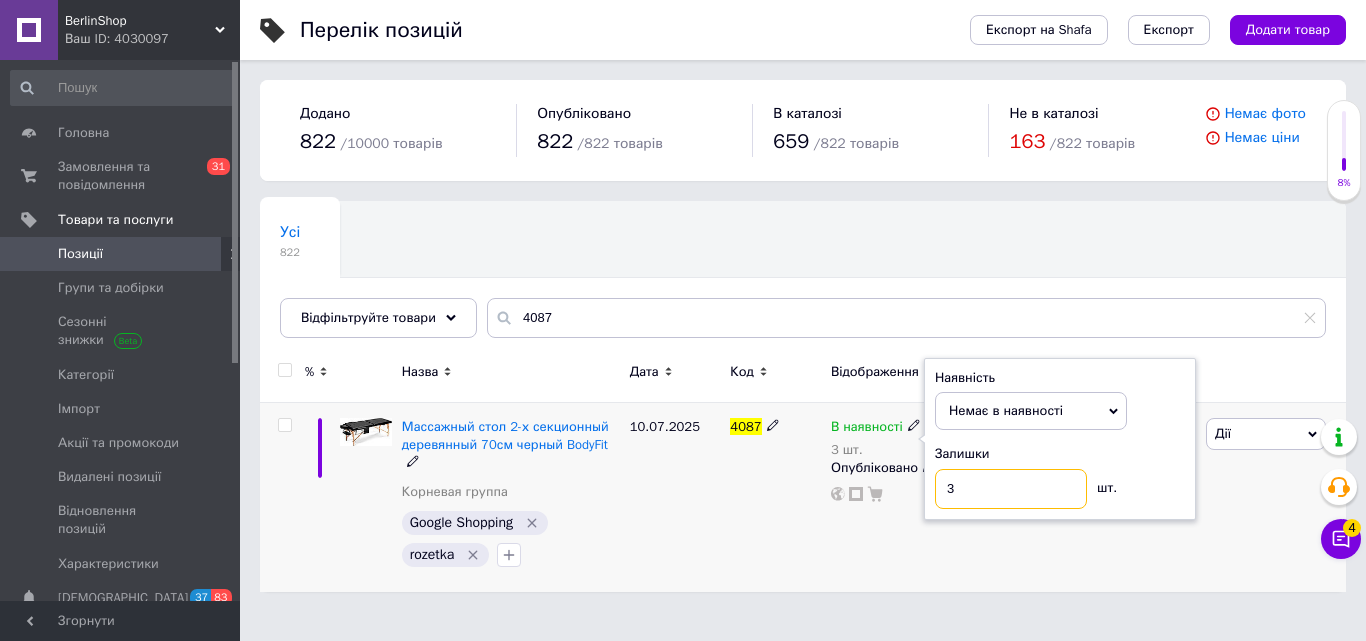 drag, startPoint x: 972, startPoint y: 498, endPoint x: 882, endPoint y: 505, distance: 90.27181 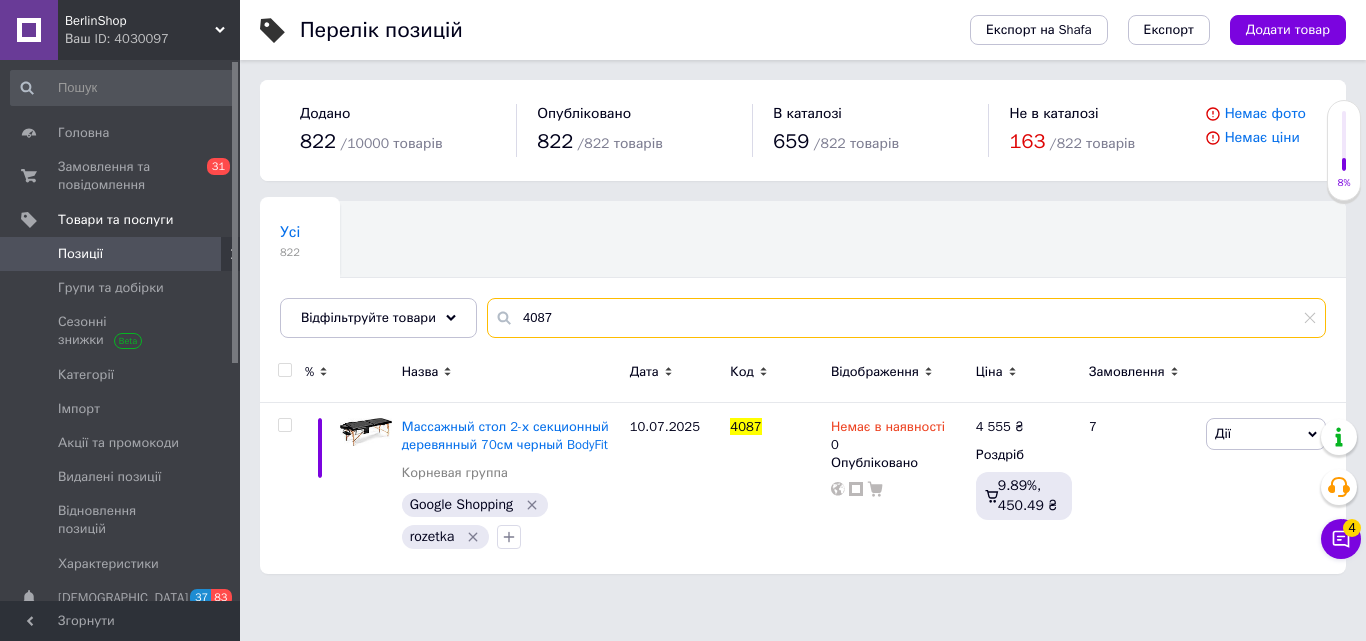 click on "4087" at bounding box center [906, 318] 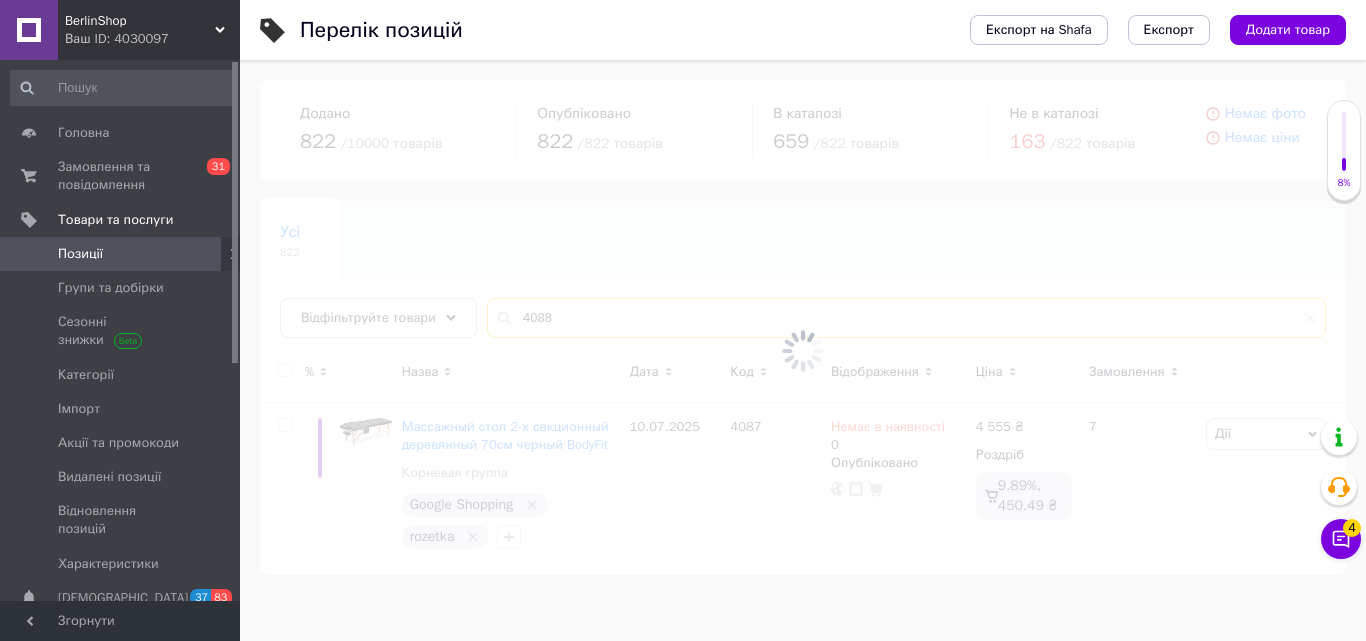 type on "4088" 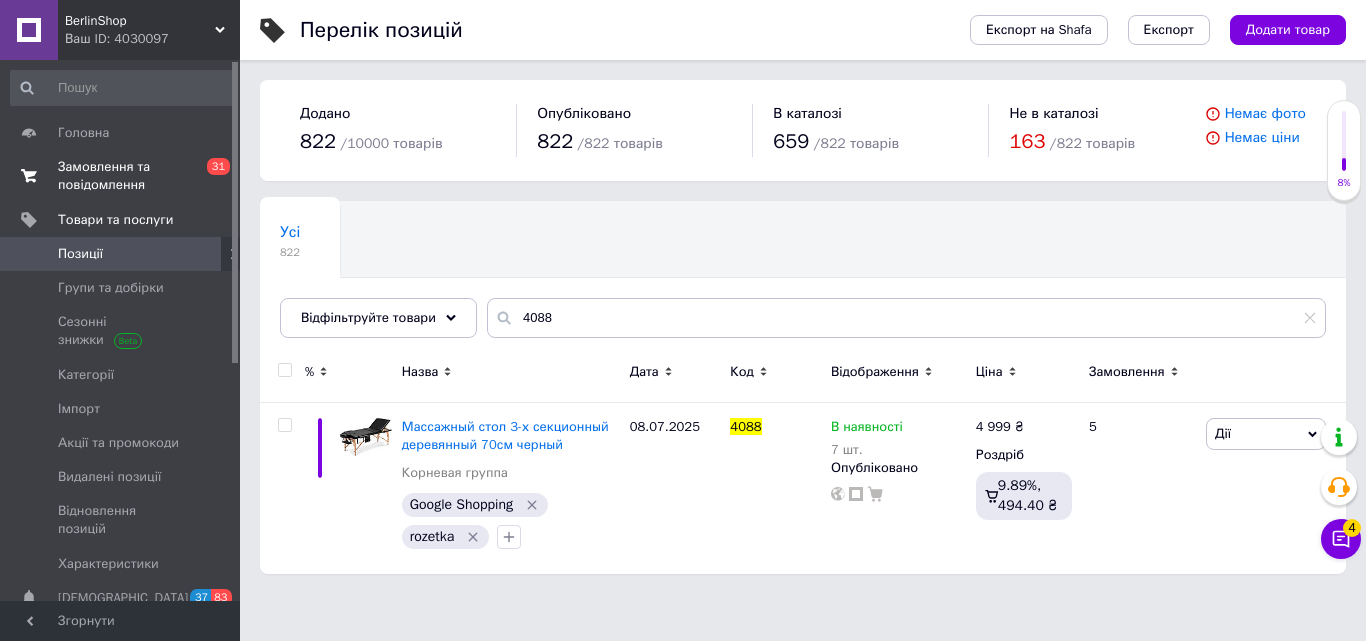 click on "Замовлення та повідомлення" at bounding box center (121, 176) 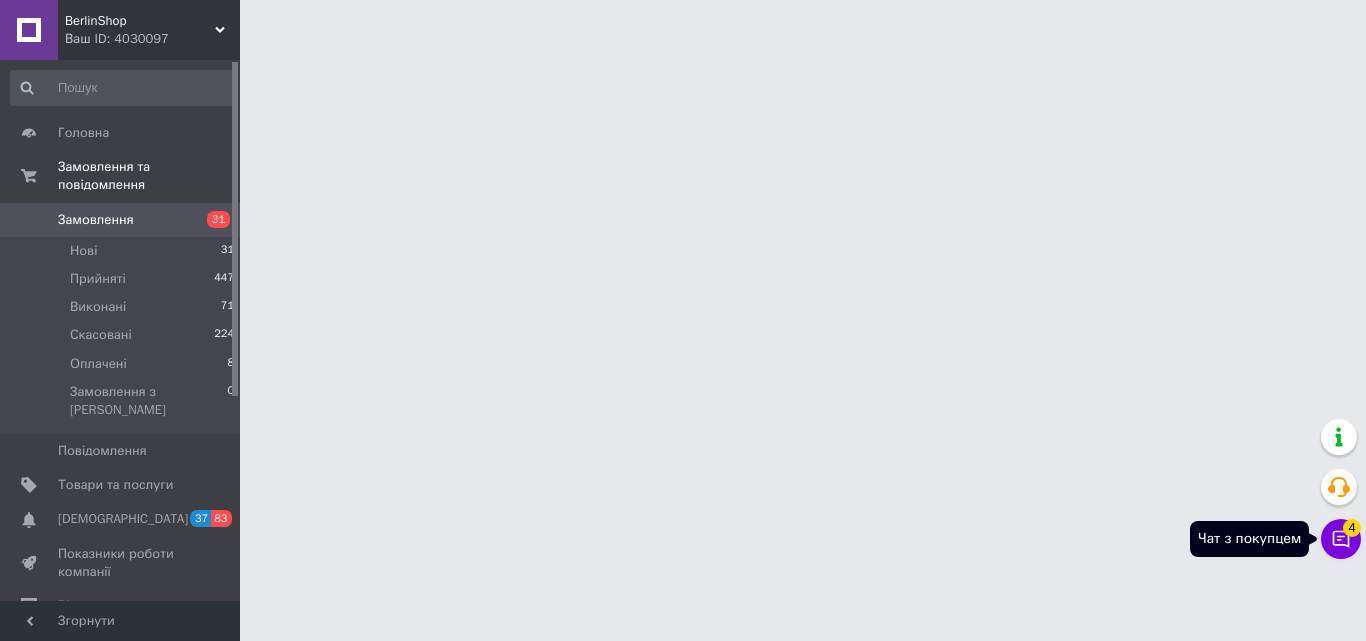 click on "Чат з покупцем 4" at bounding box center (1341, 539) 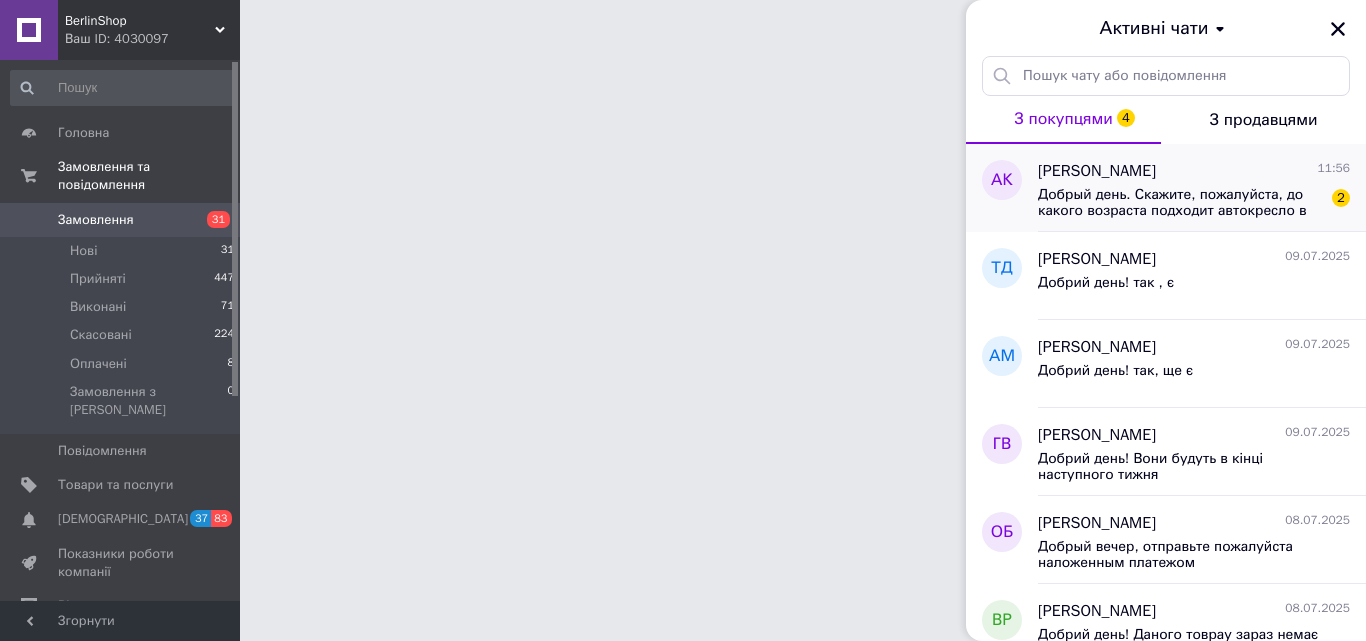 click on "Анастасія Кириленко 11:56 Добрый день. Скажите, пожалуйста, до какого возраста подходит автокресло в этой модели? 2" at bounding box center (1202, 188) 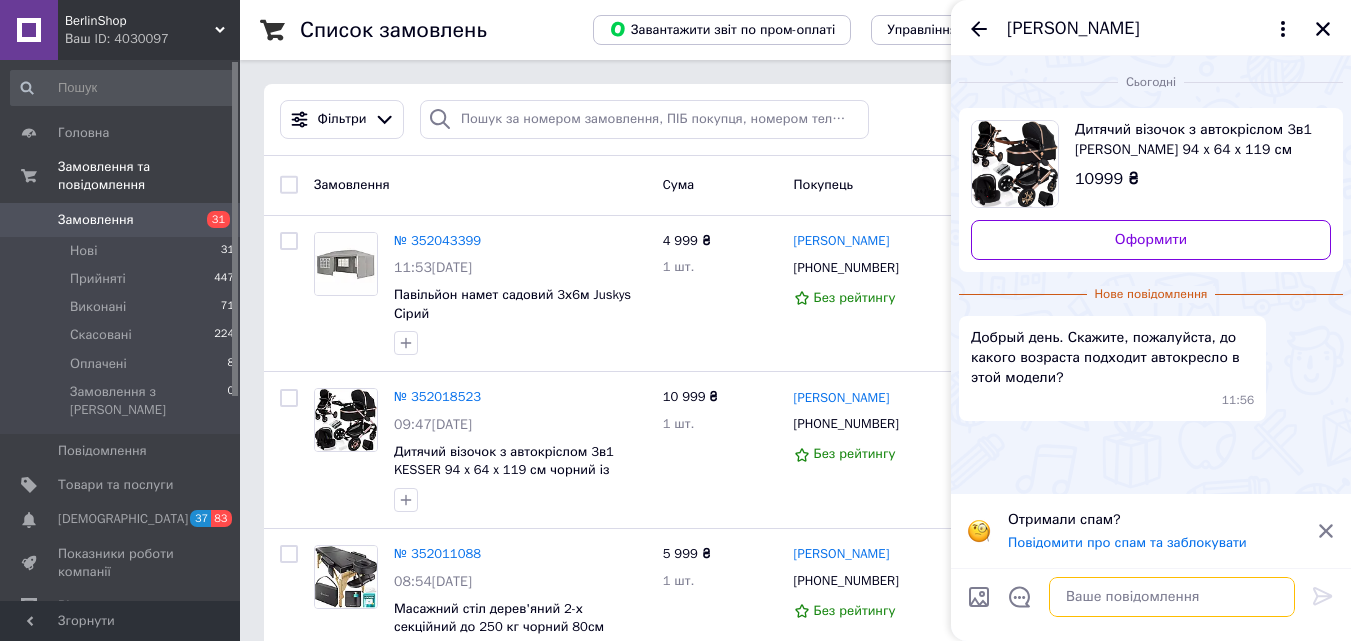 click at bounding box center (1172, 597) 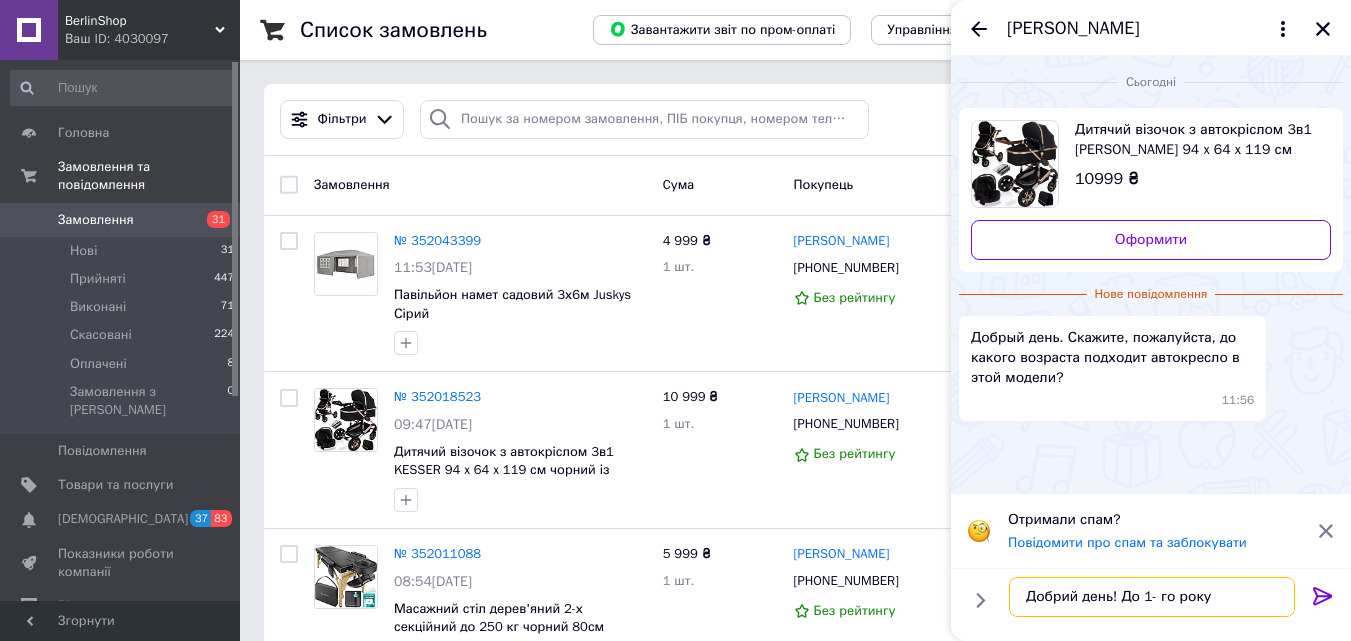 type on "Добрий день! До 1- го року" 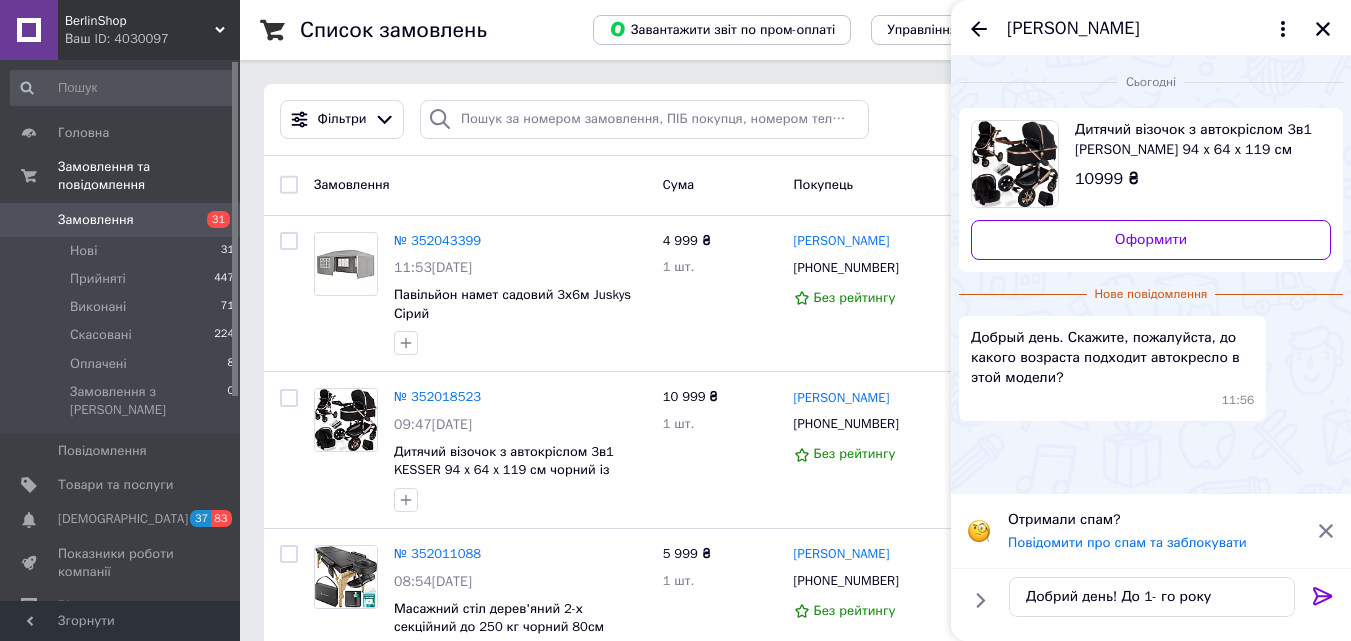 click 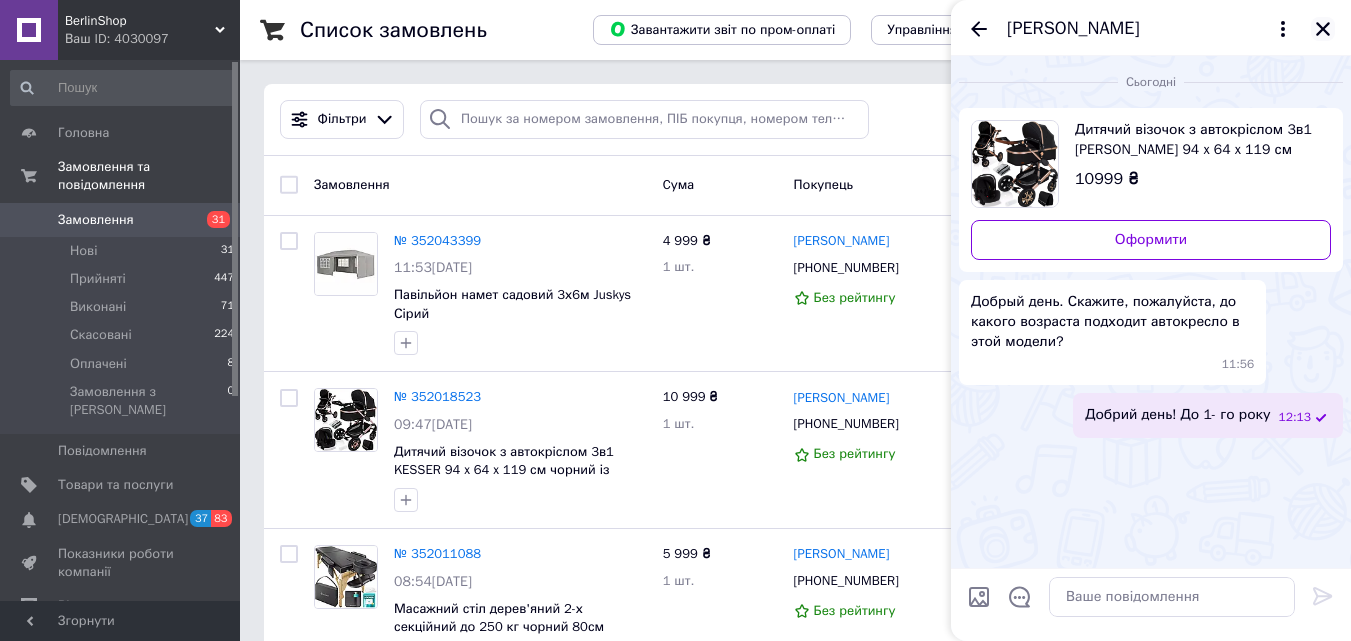 click 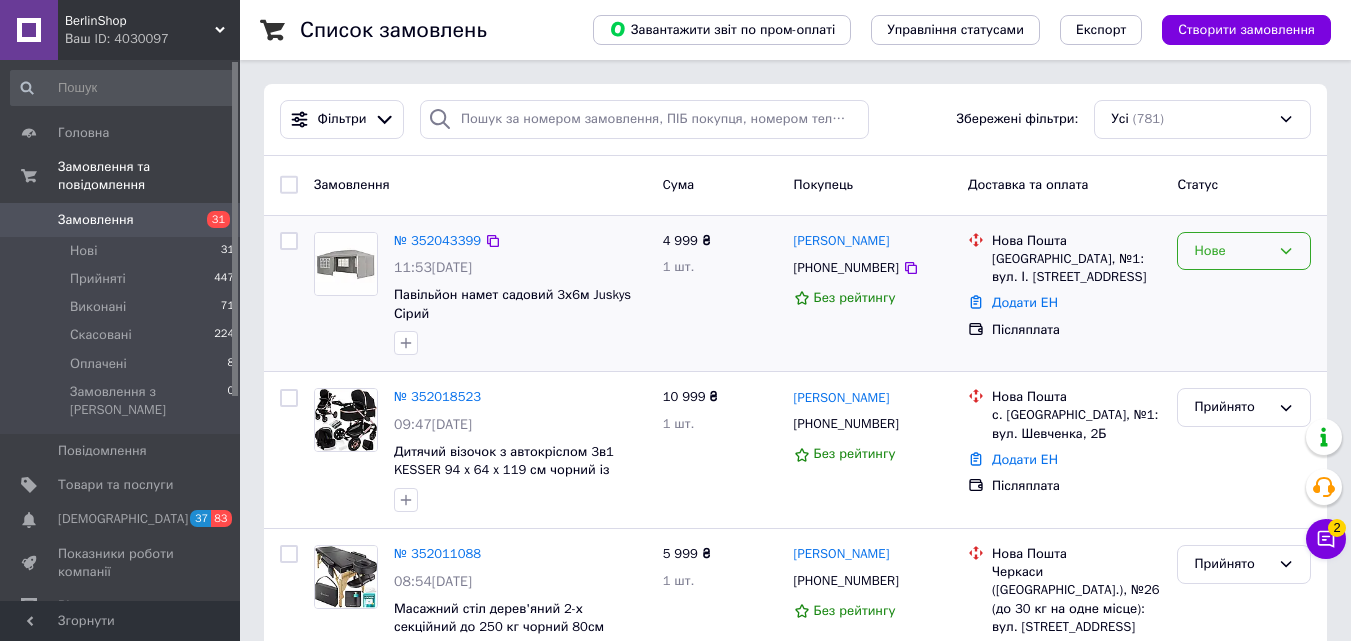 click on "Нове" at bounding box center [1232, 251] 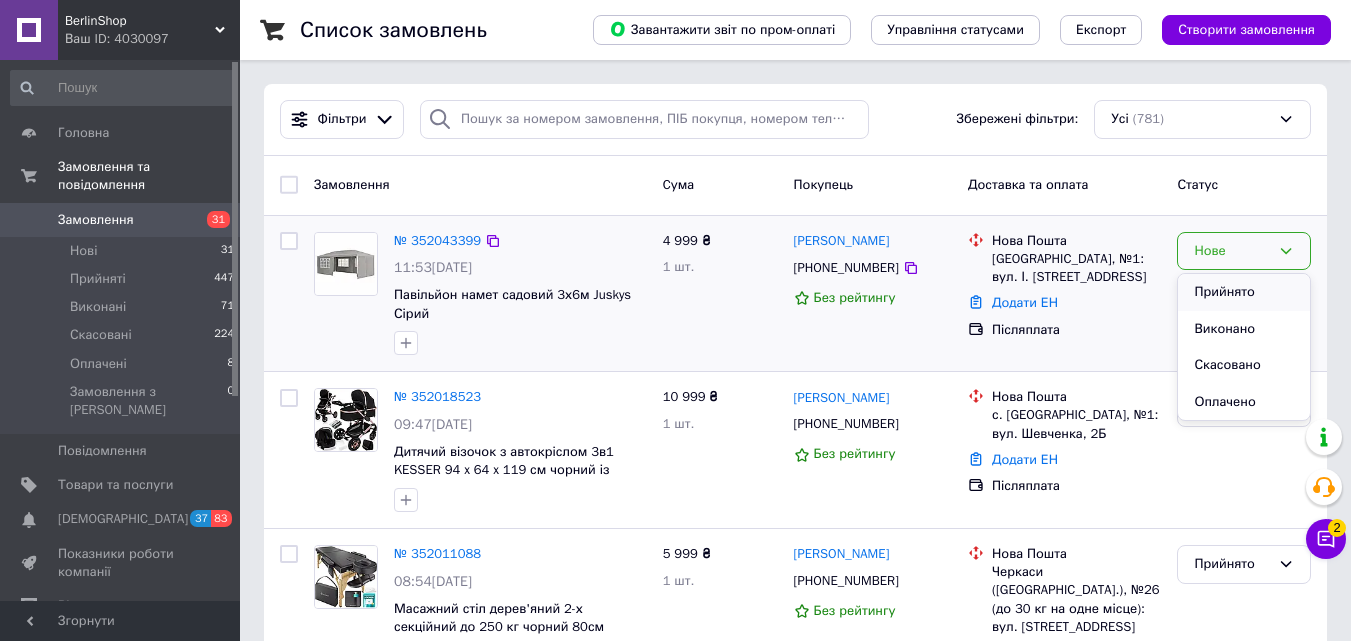 click on "Прийнято" at bounding box center [1244, 292] 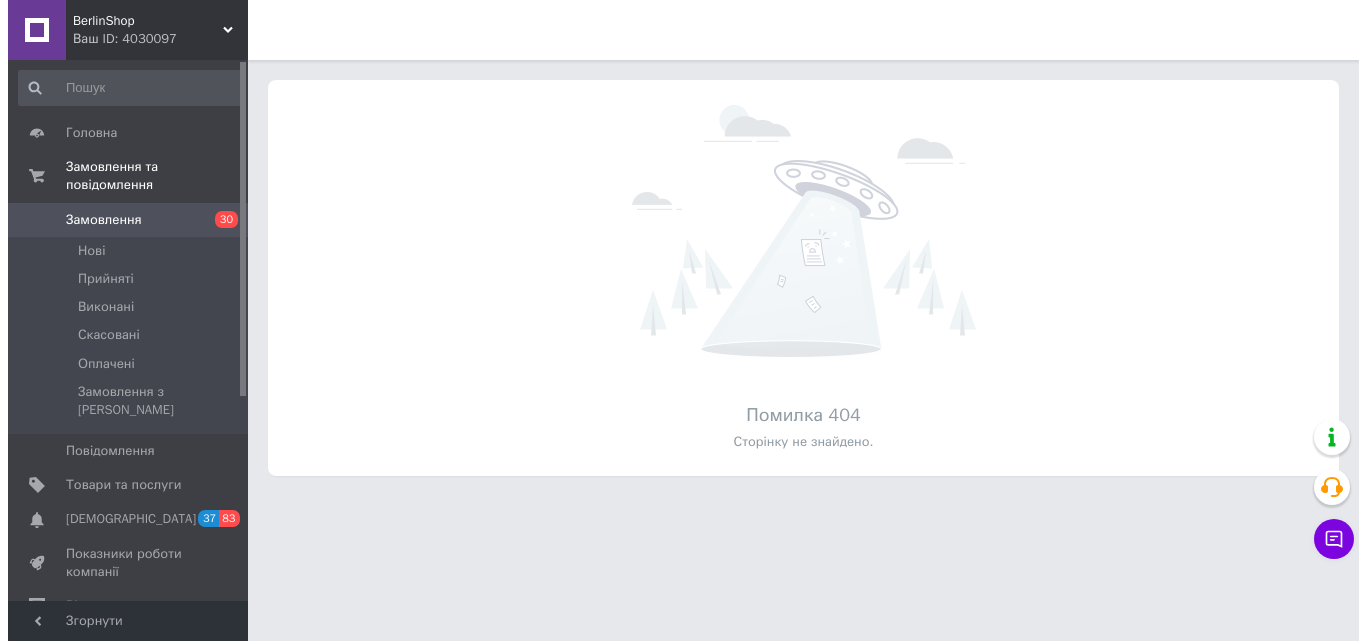 scroll, scrollTop: 0, scrollLeft: 0, axis: both 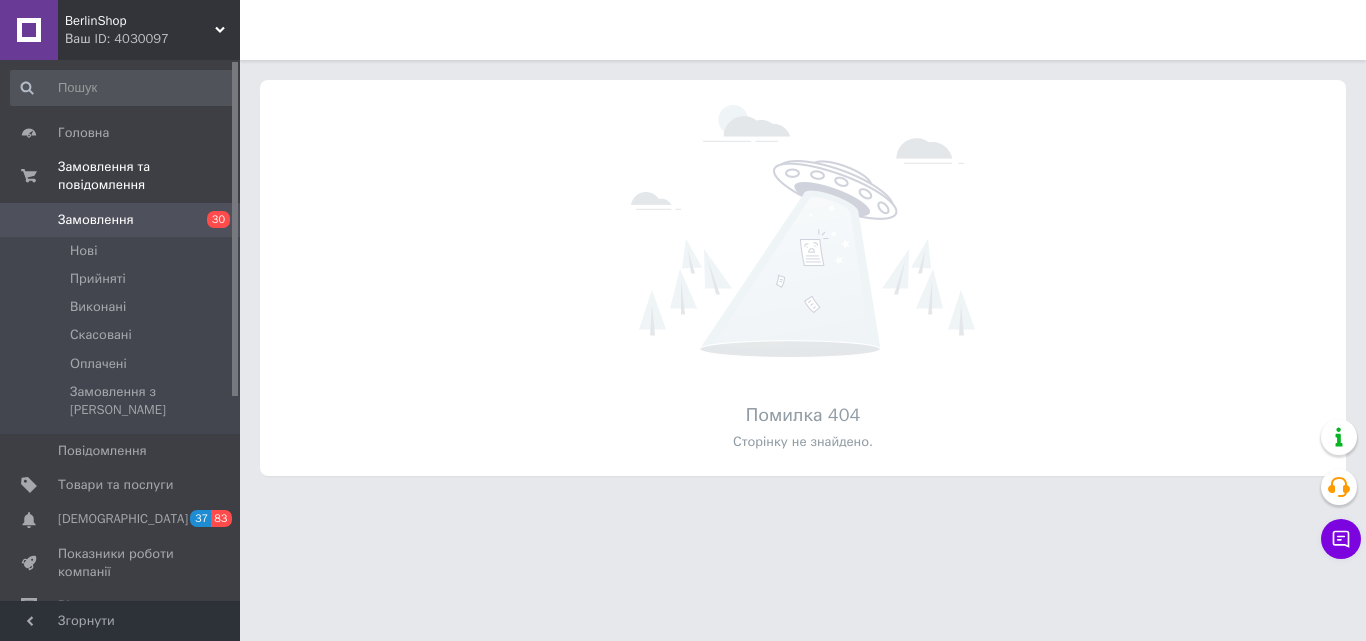 click on "BerlinShop" at bounding box center [140, 21] 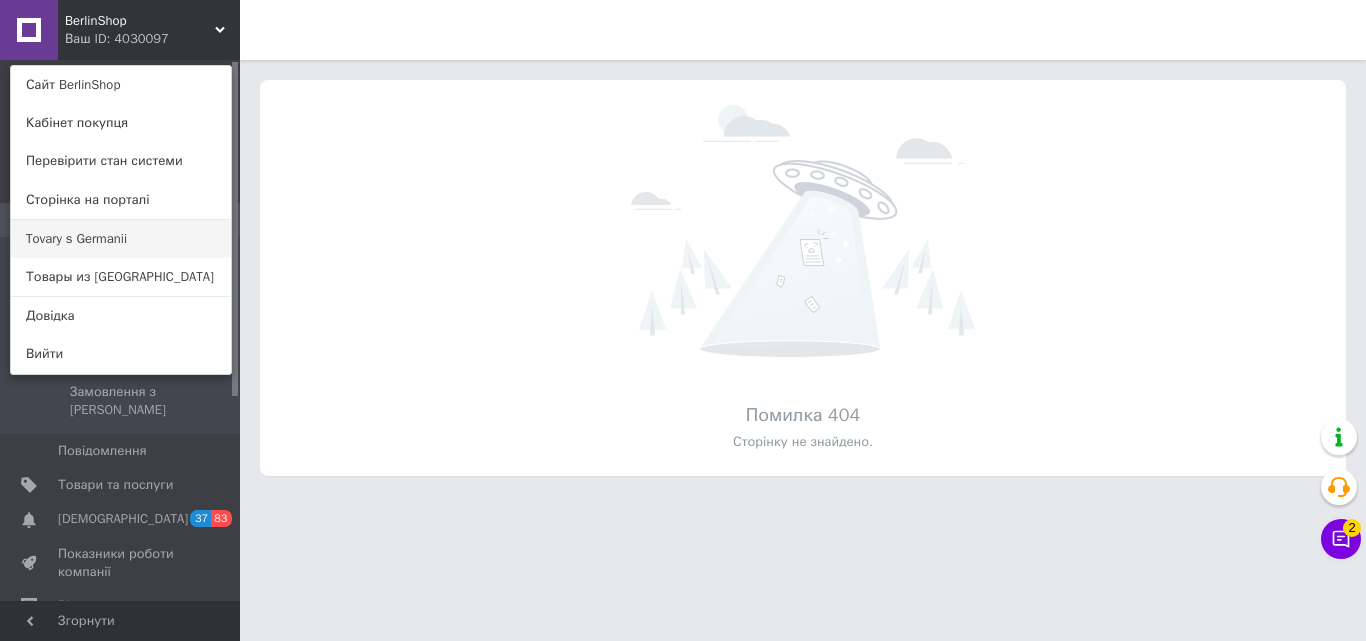 click on "Tovary s Germanii" at bounding box center (121, 239) 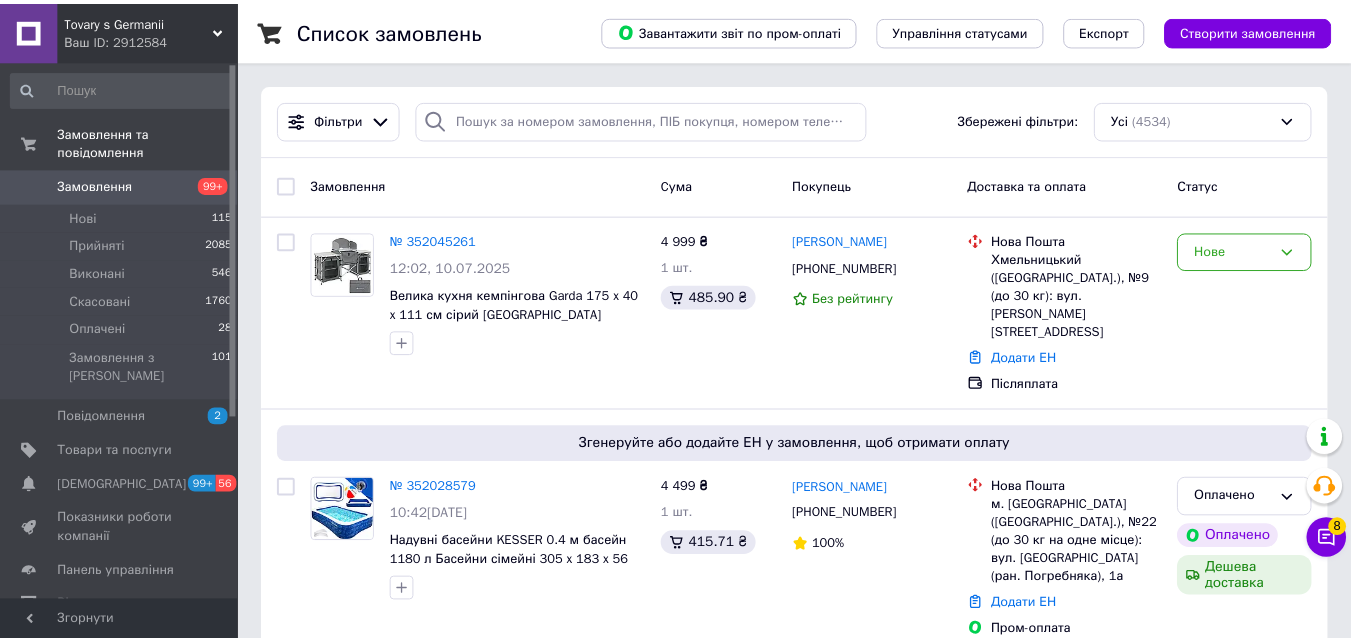 scroll, scrollTop: 0, scrollLeft: 0, axis: both 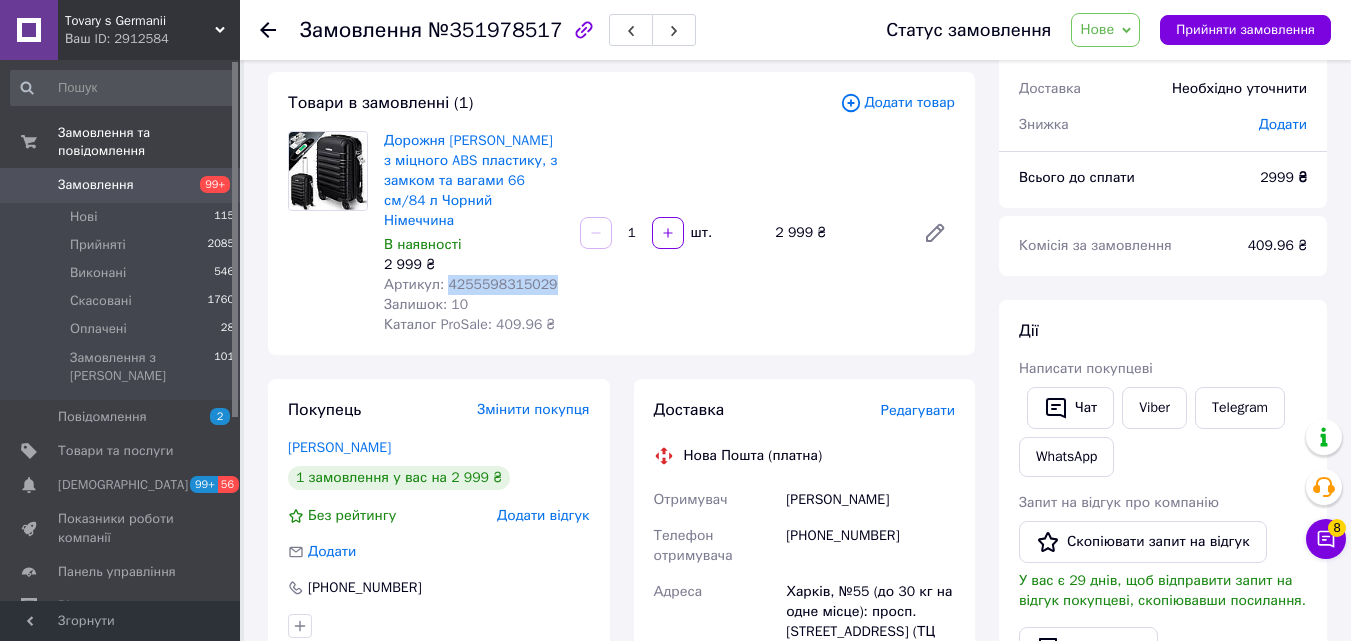 drag, startPoint x: 445, startPoint y: 260, endPoint x: 561, endPoint y: 260, distance: 116 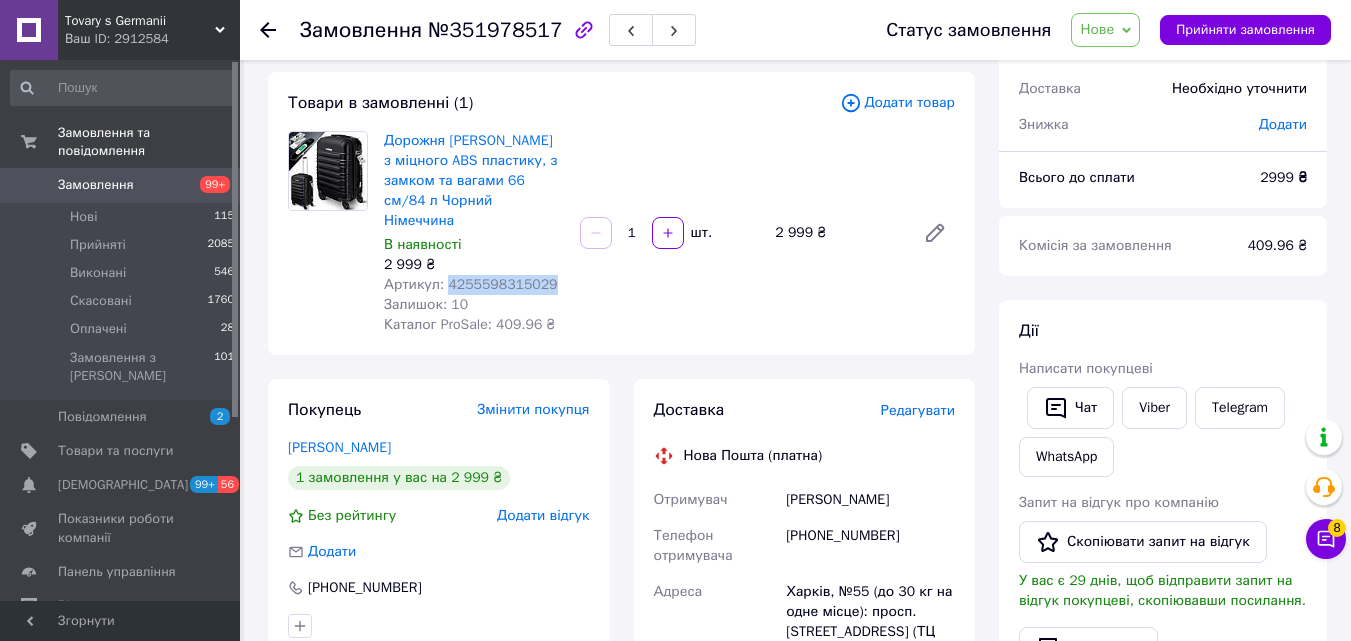 click on "Артикул: 4255598315029" at bounding box center [474, 285] 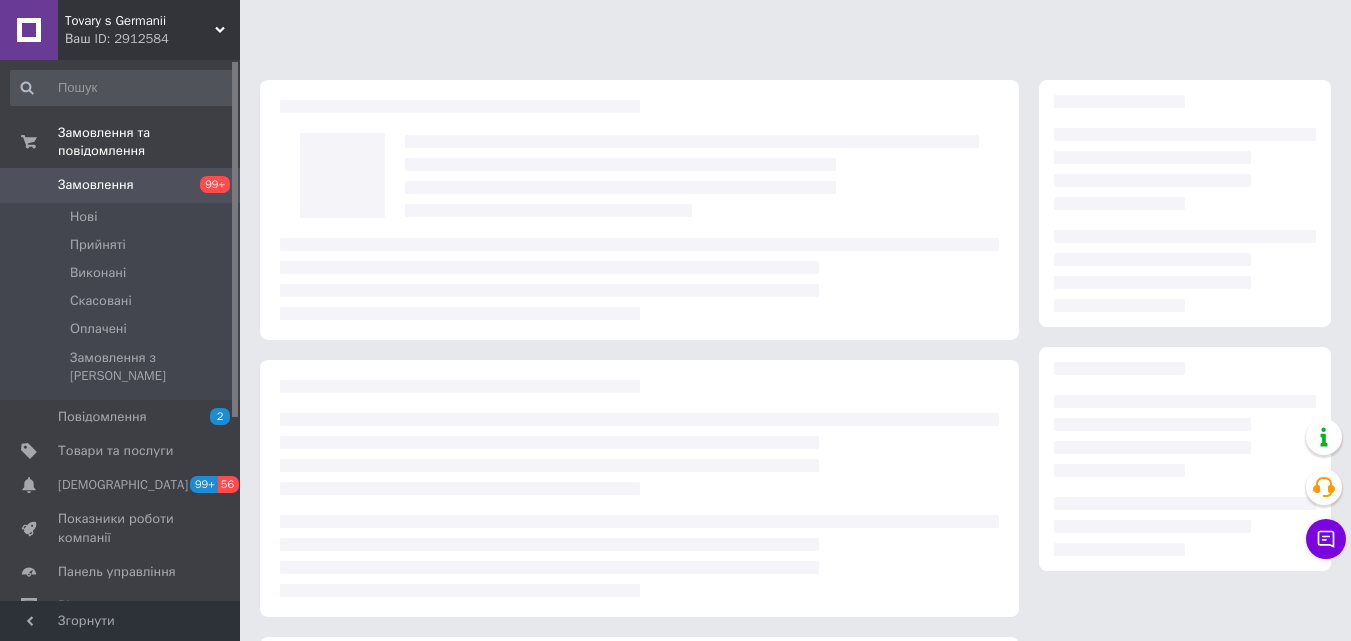 scroll, scrollTop: 0, scrollLeft: 0, axis: both 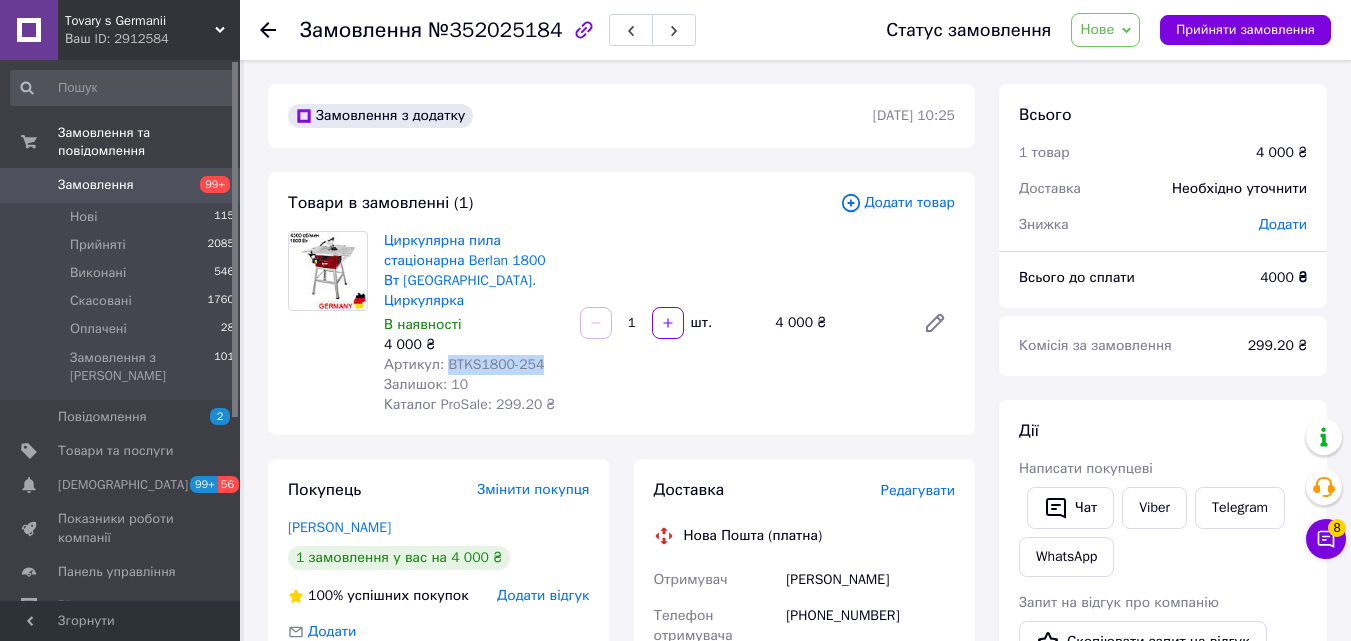 drag, startPoint x: 444, startPoint y: 349, endPoint x: 542, endPoint y: 349, distance: 98 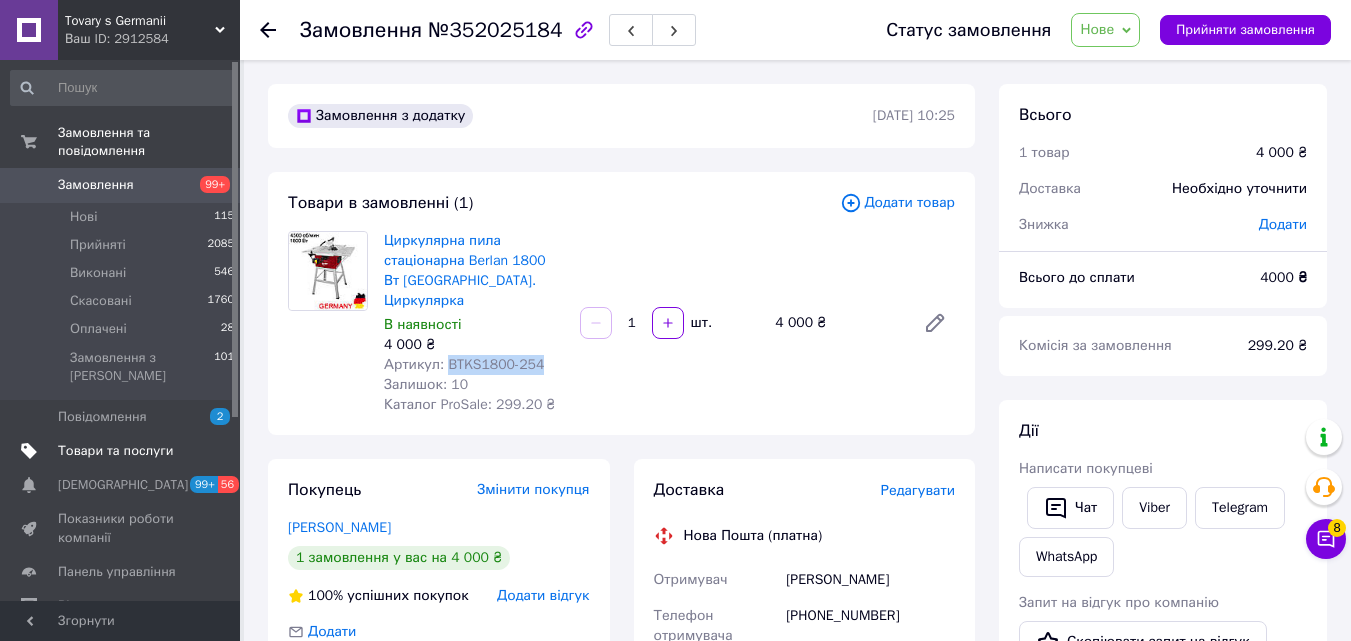click on "Товари та послуги" at bounding box center (115, 451) 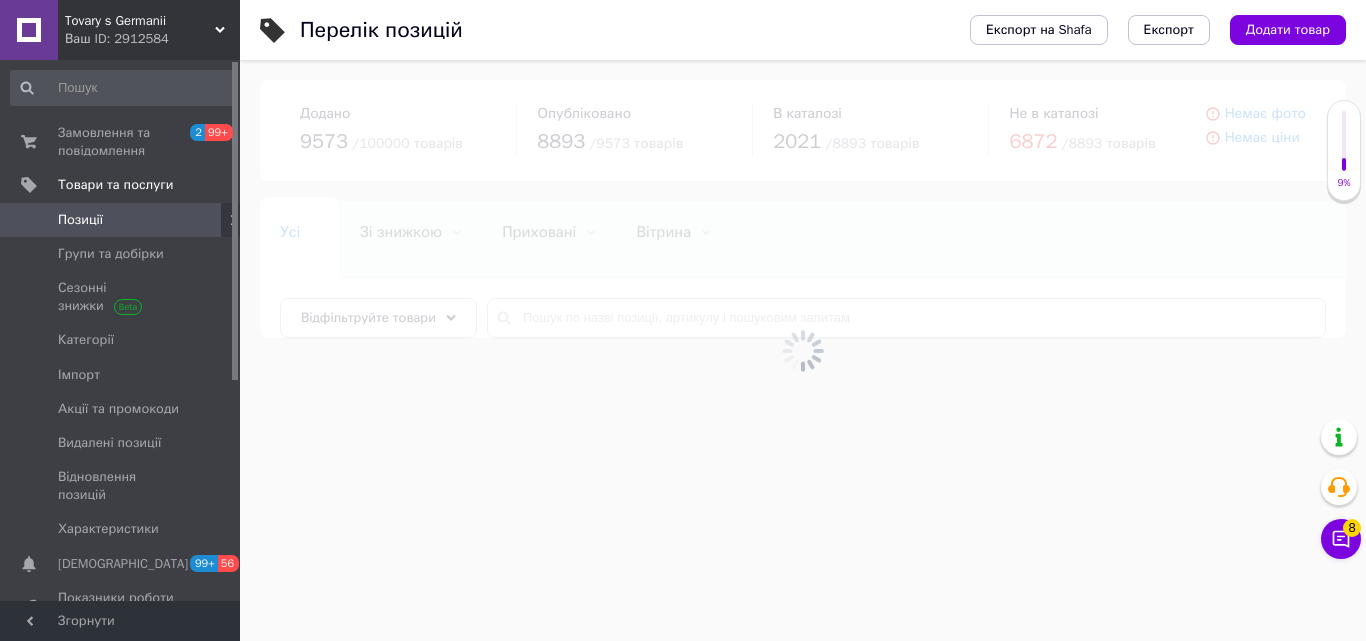 click at bounding box center (803, 350) 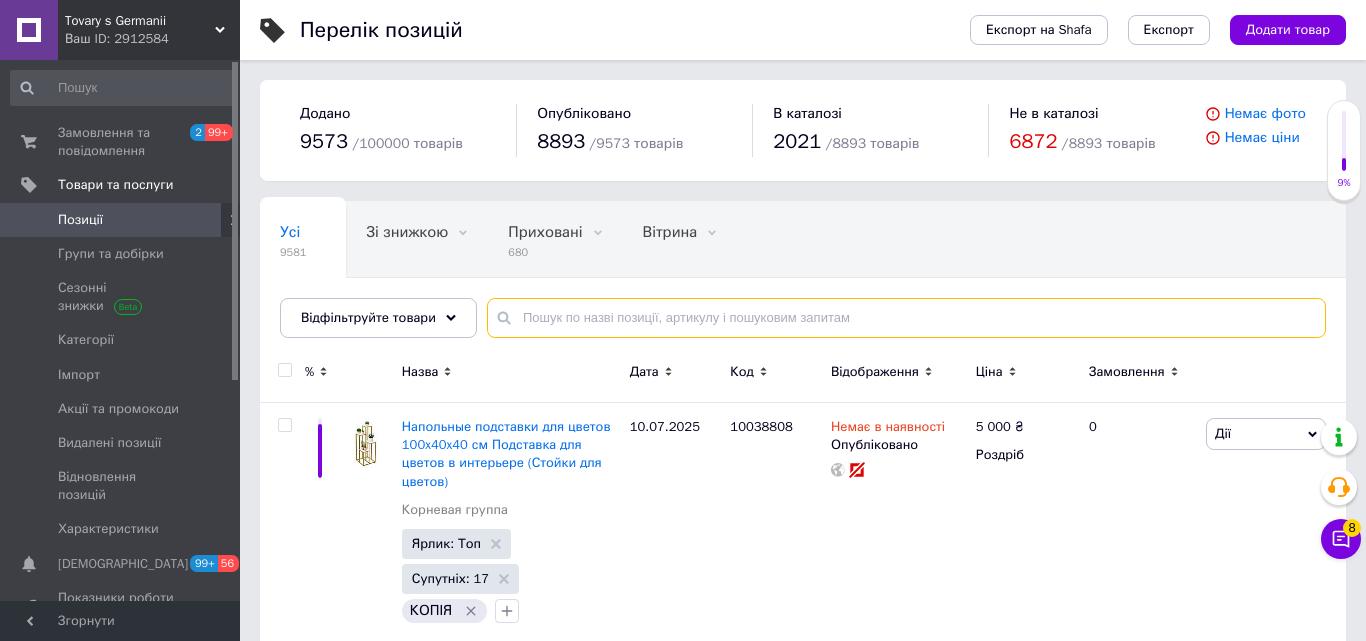 click at bounding box center [906, 318] 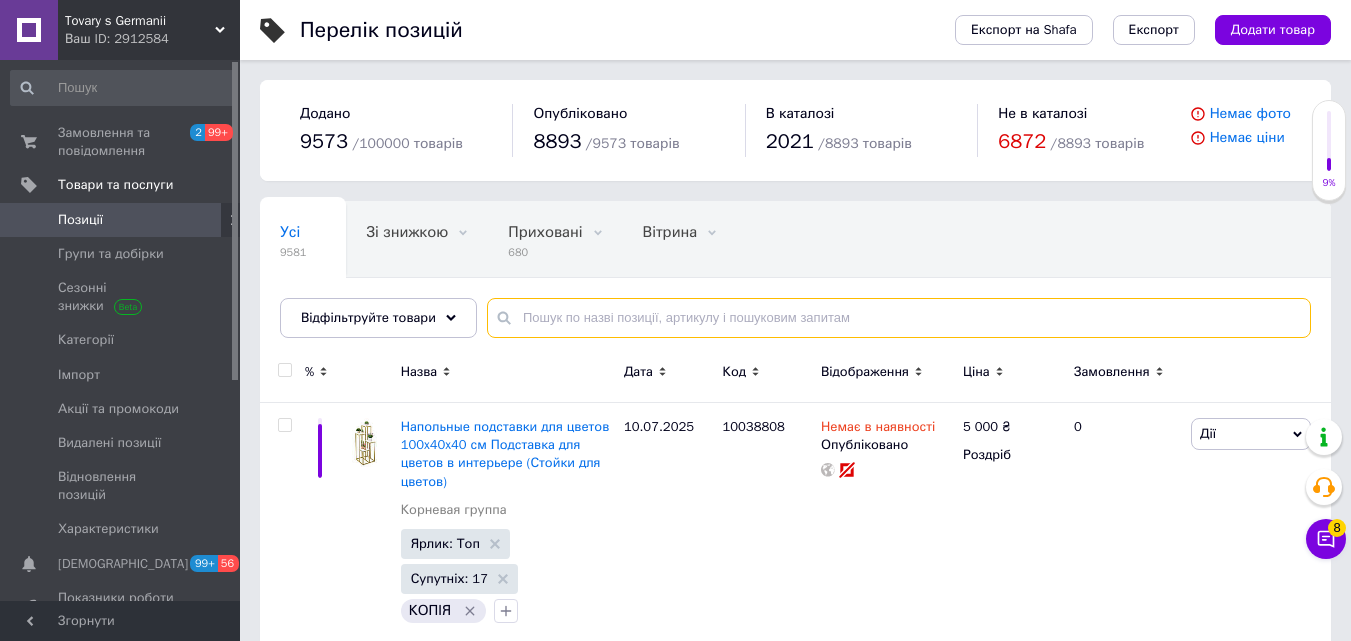 paste on "BTKS1800-254" 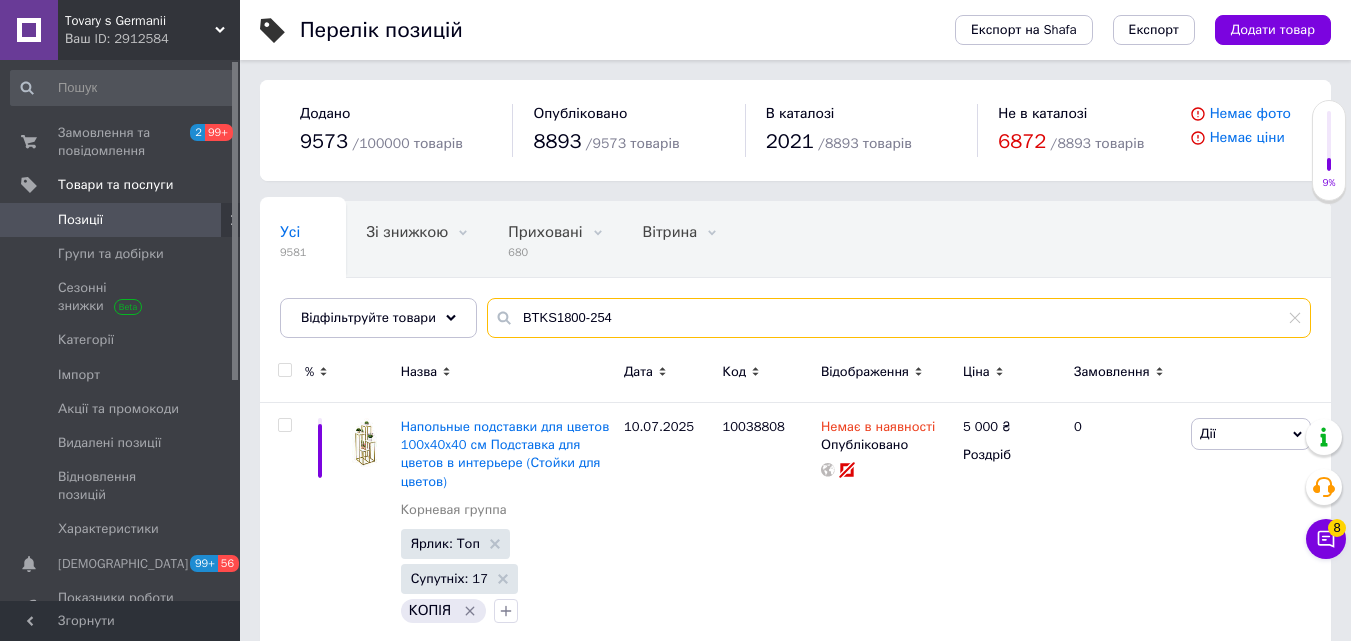 type on "BTKS1800-254" 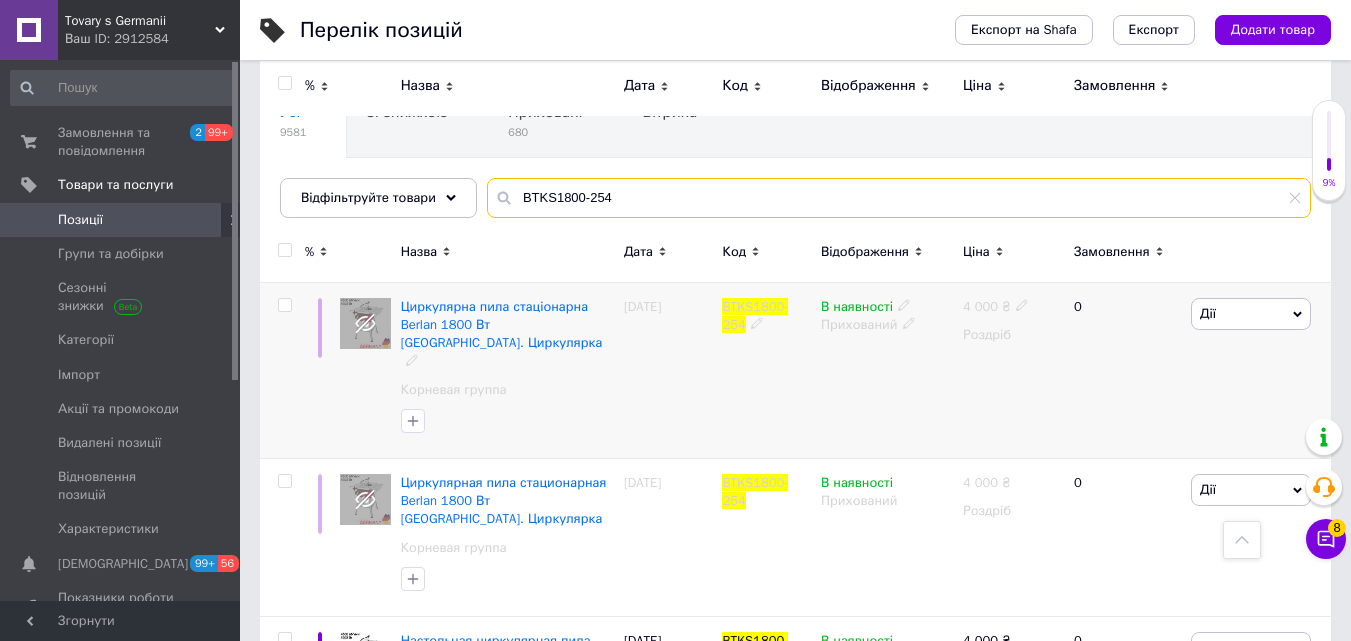 scroll, scrollTop: 94, scrollLeft: 0, axis: vertical 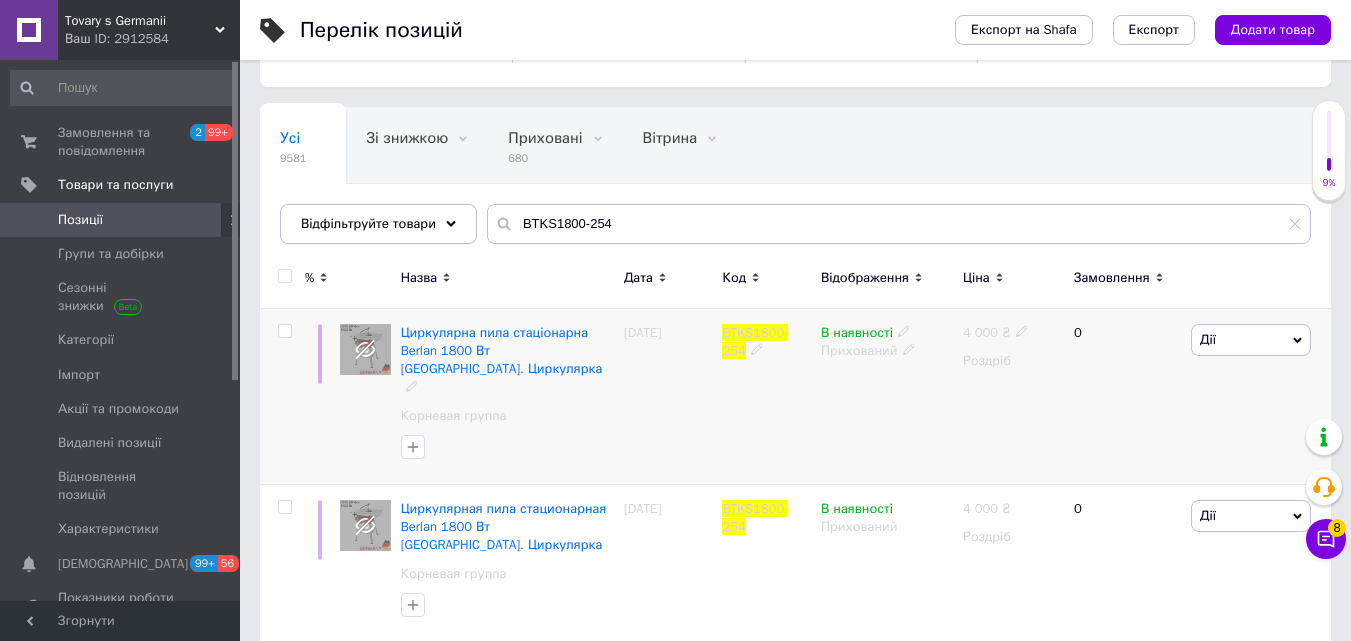 click 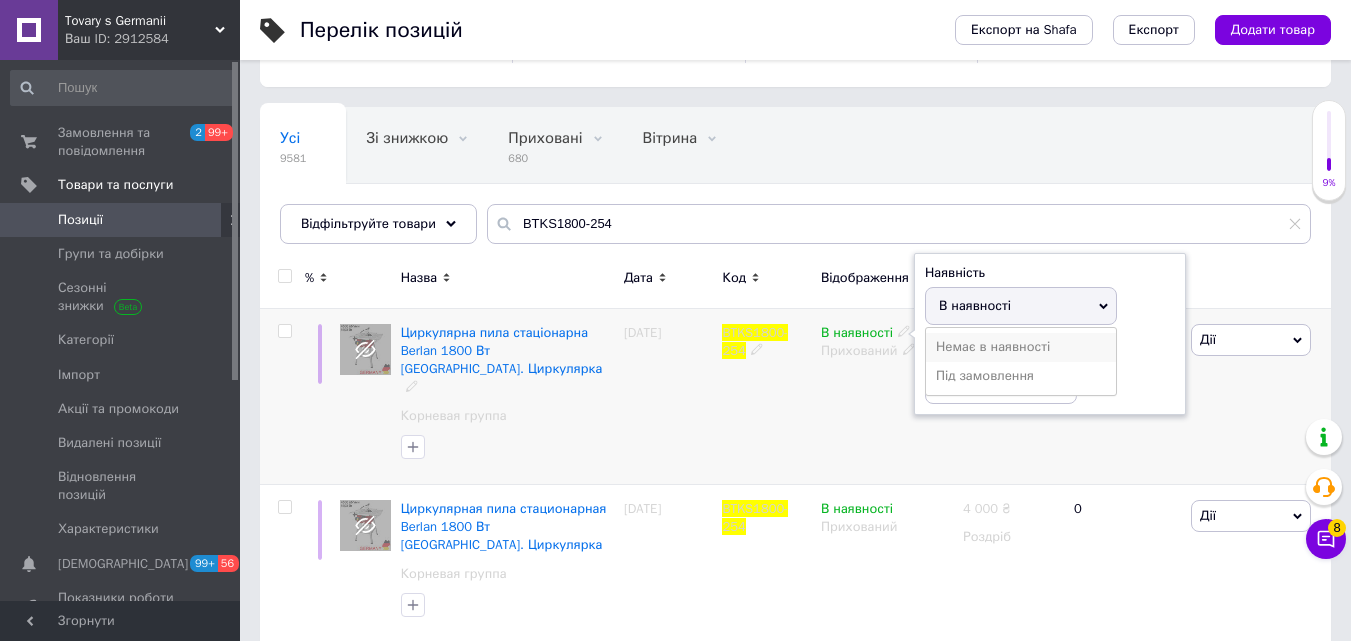 click on "Немає в наявності" at bounding box center [1021, 347] 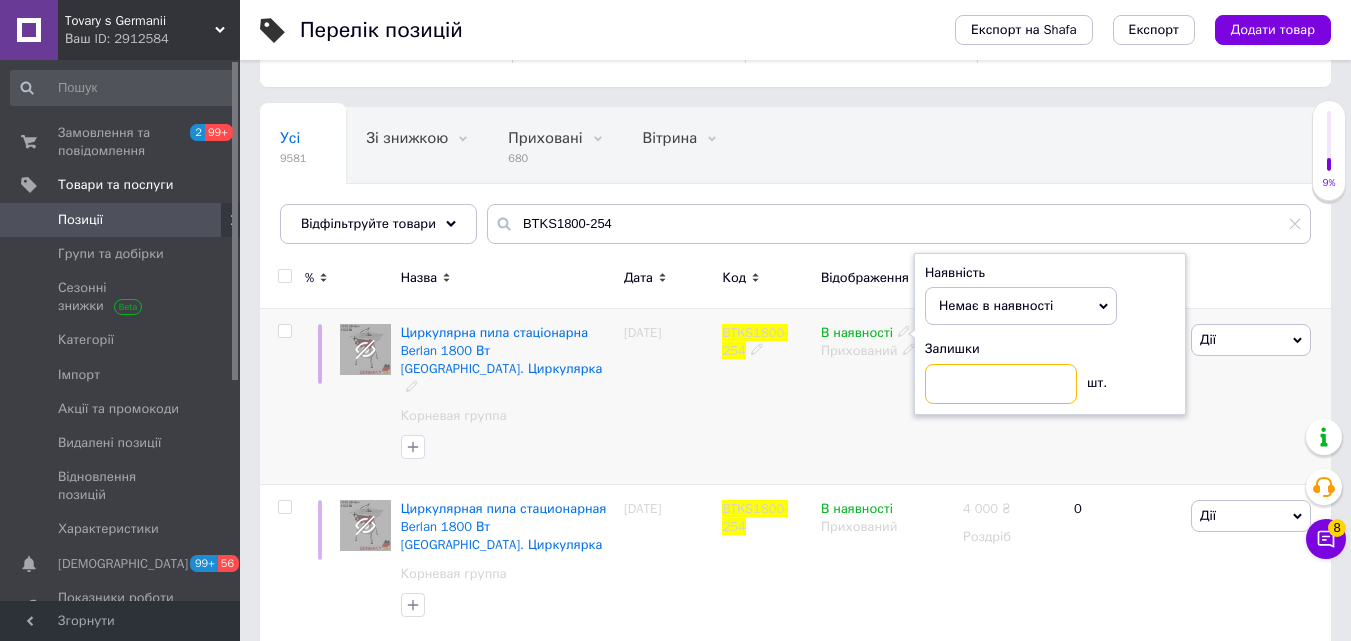 click at bounding box center (1001, 384) 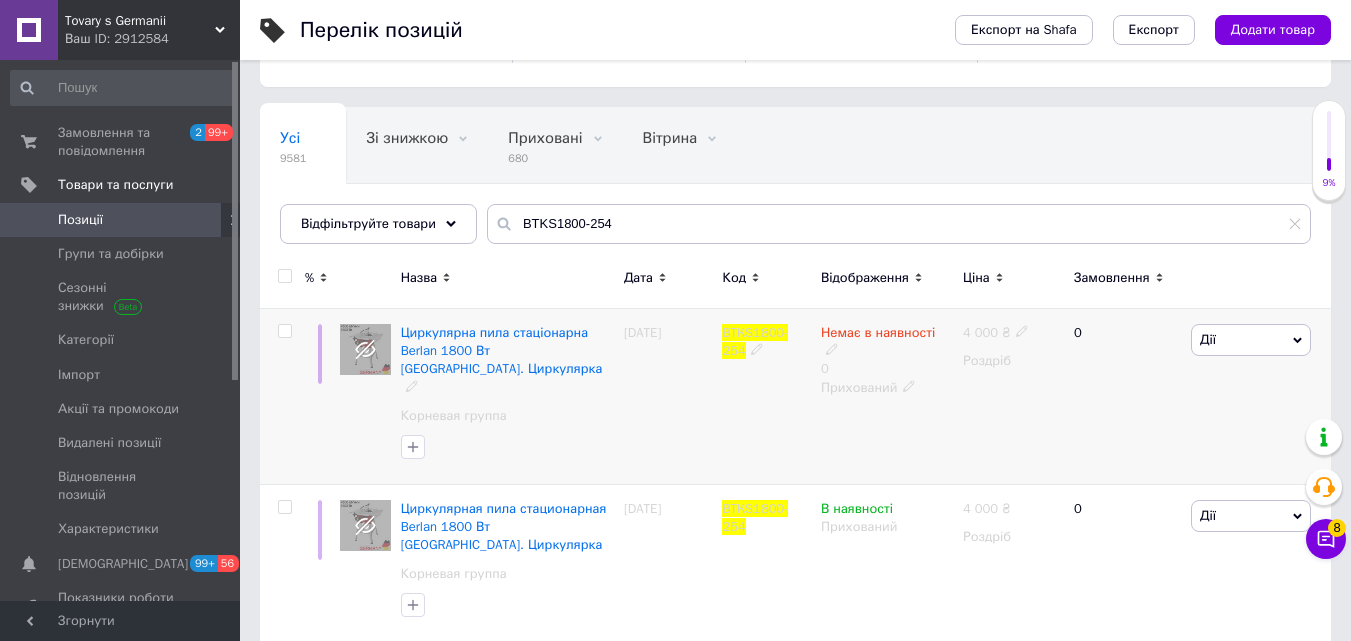 scroll, scrollTop: 194, scrollLeft: 0, axis: vertical 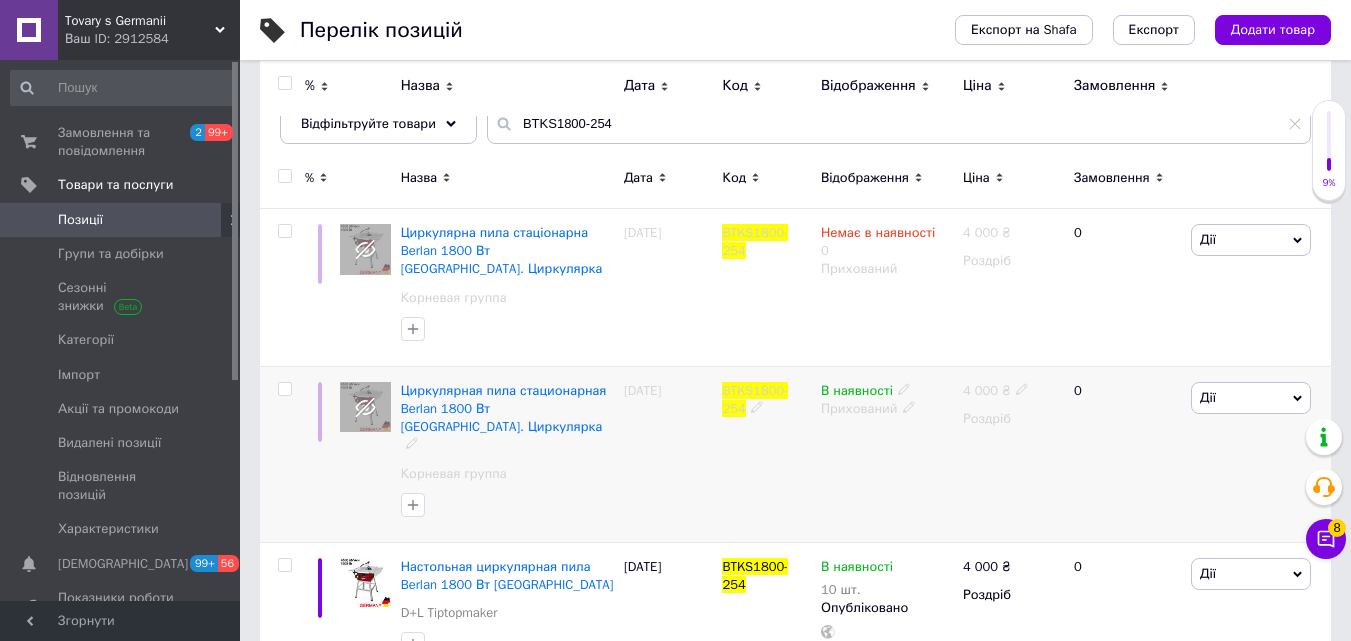 click 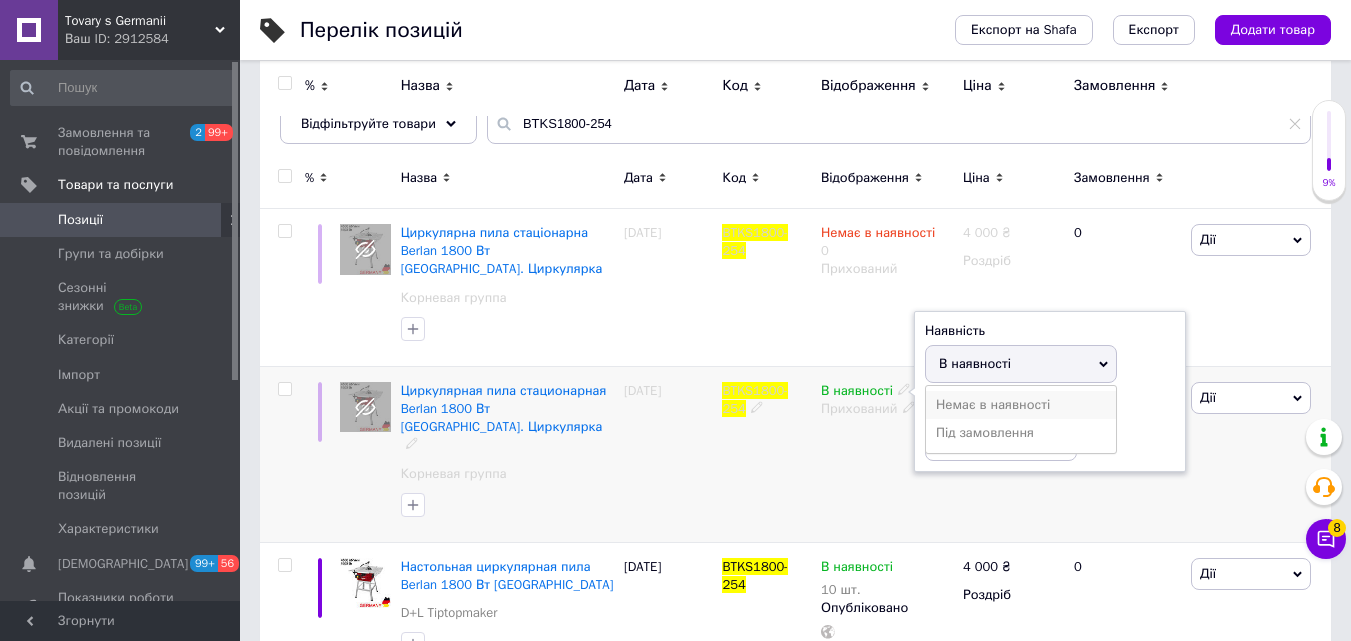 click on "Немає в наявності" at bounding box center [1021, 405] 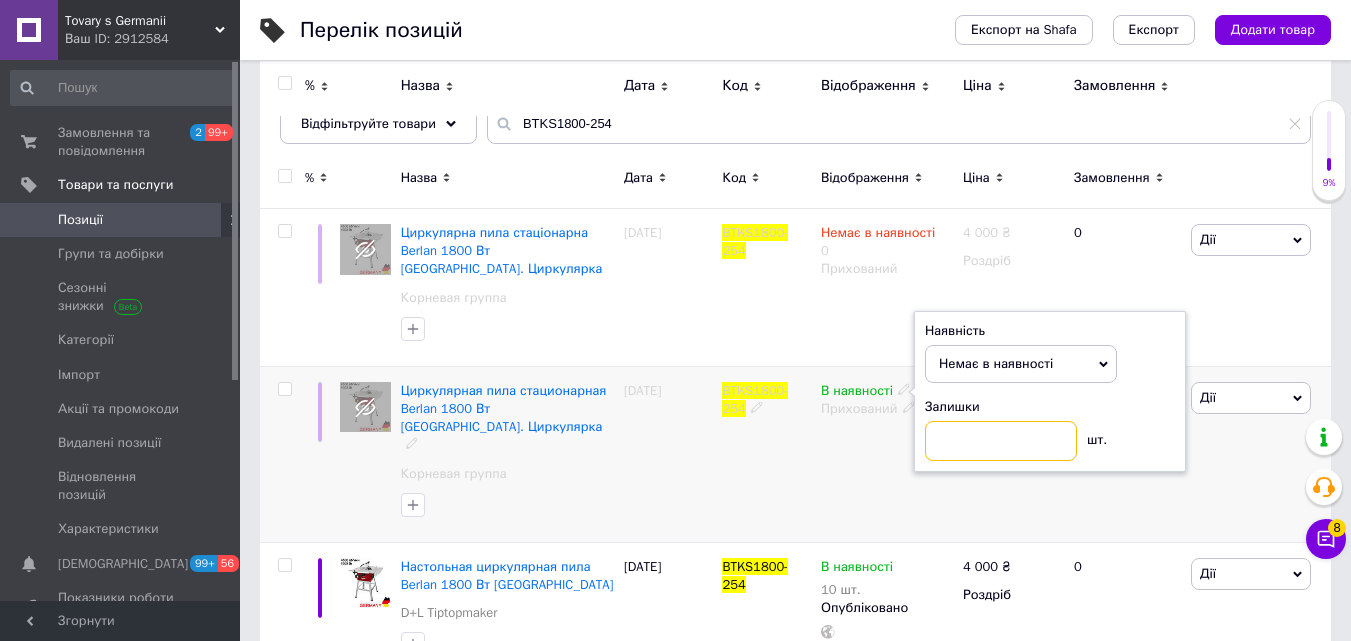 click at bounding box center (1001, 441) 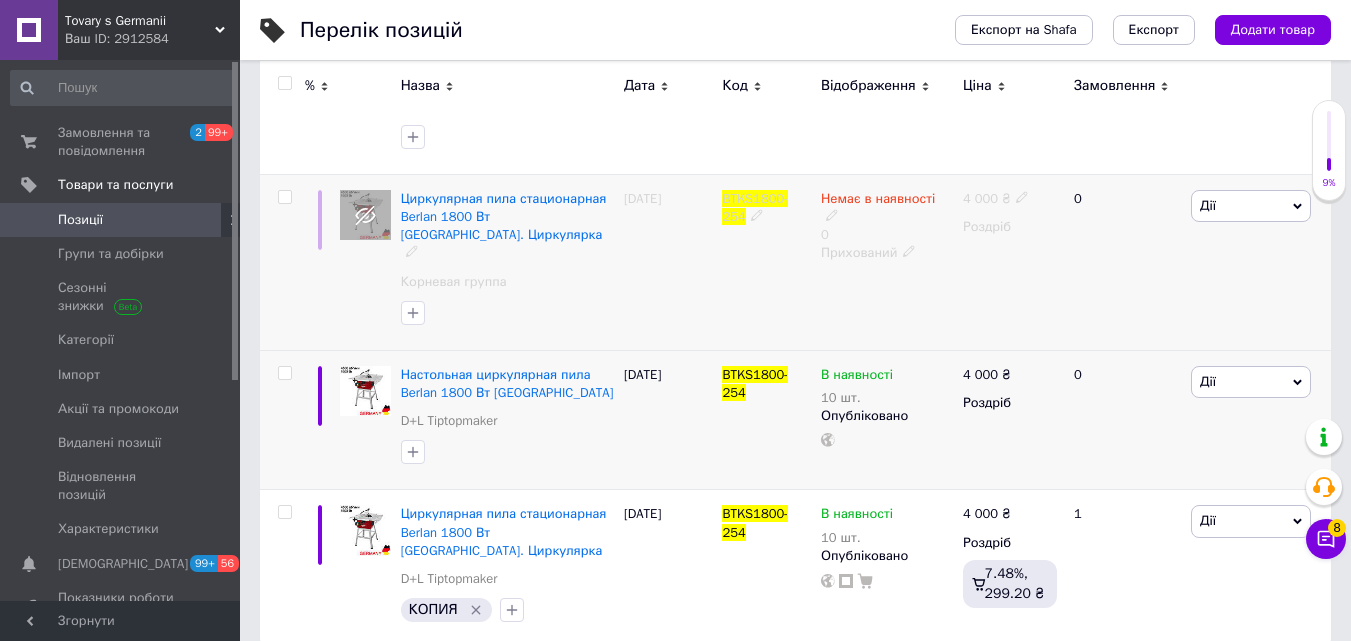 scroll, scrollTop: 394, scrollLeft: 0, axis: vertical 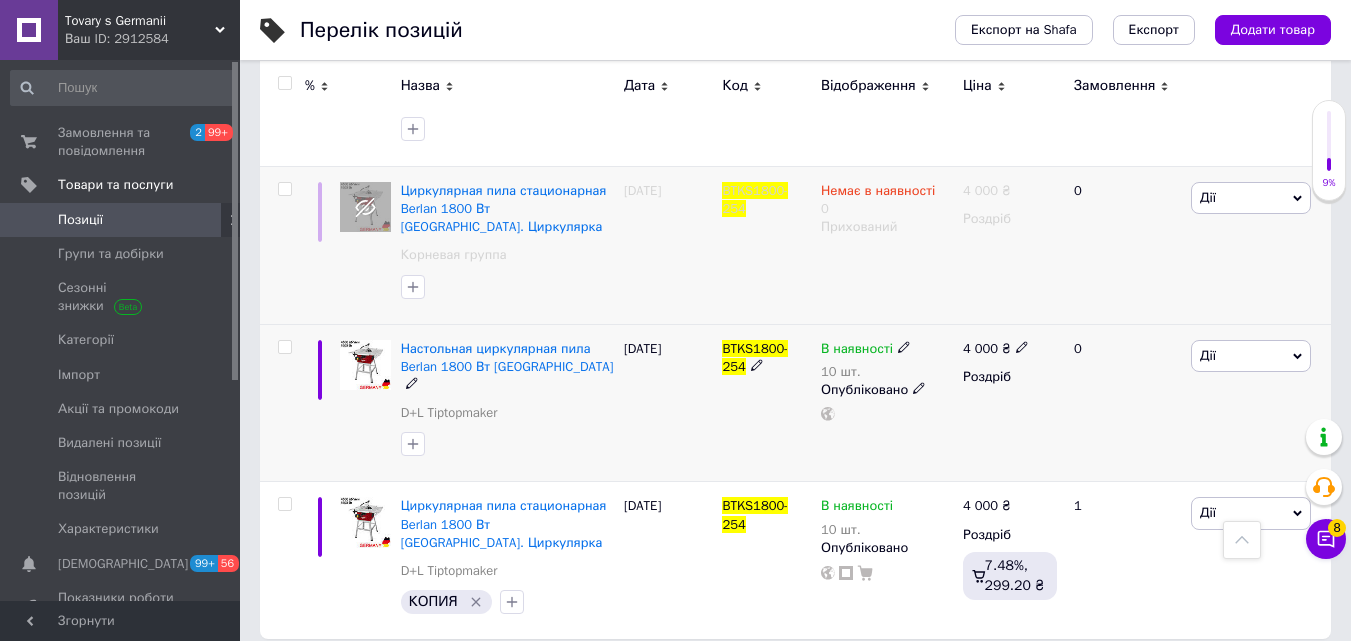 click 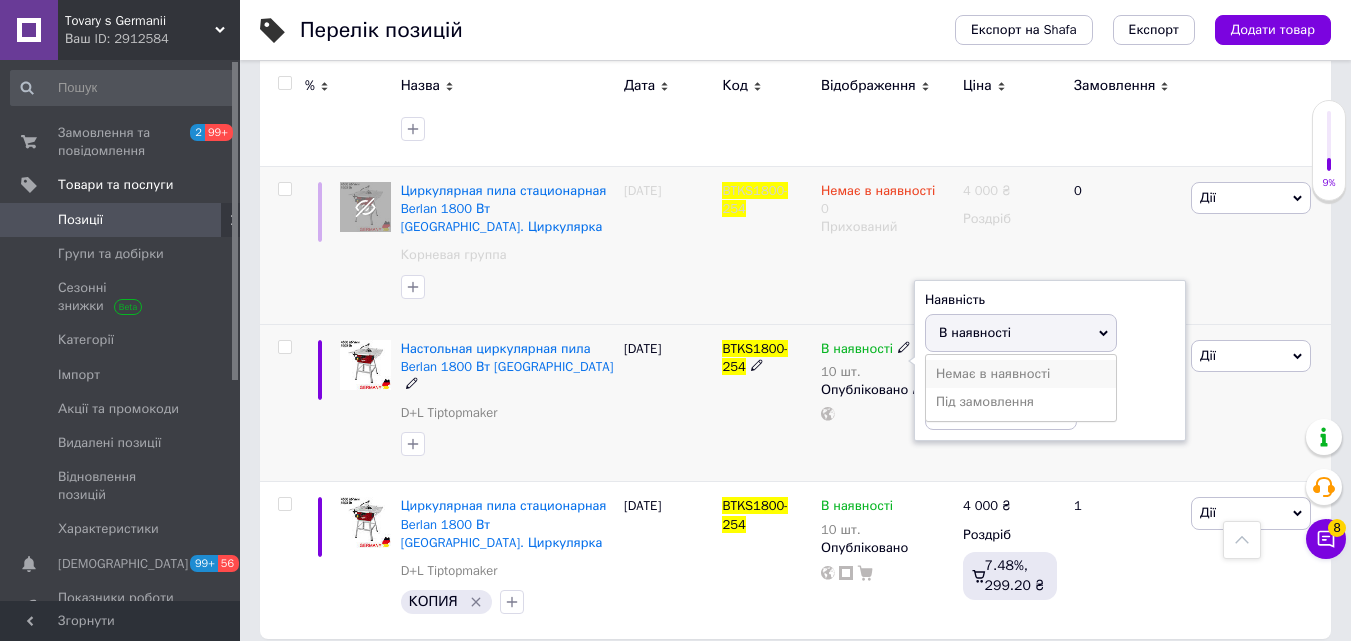 click on "Немає в наявності" at bounding box center [1021, 374] 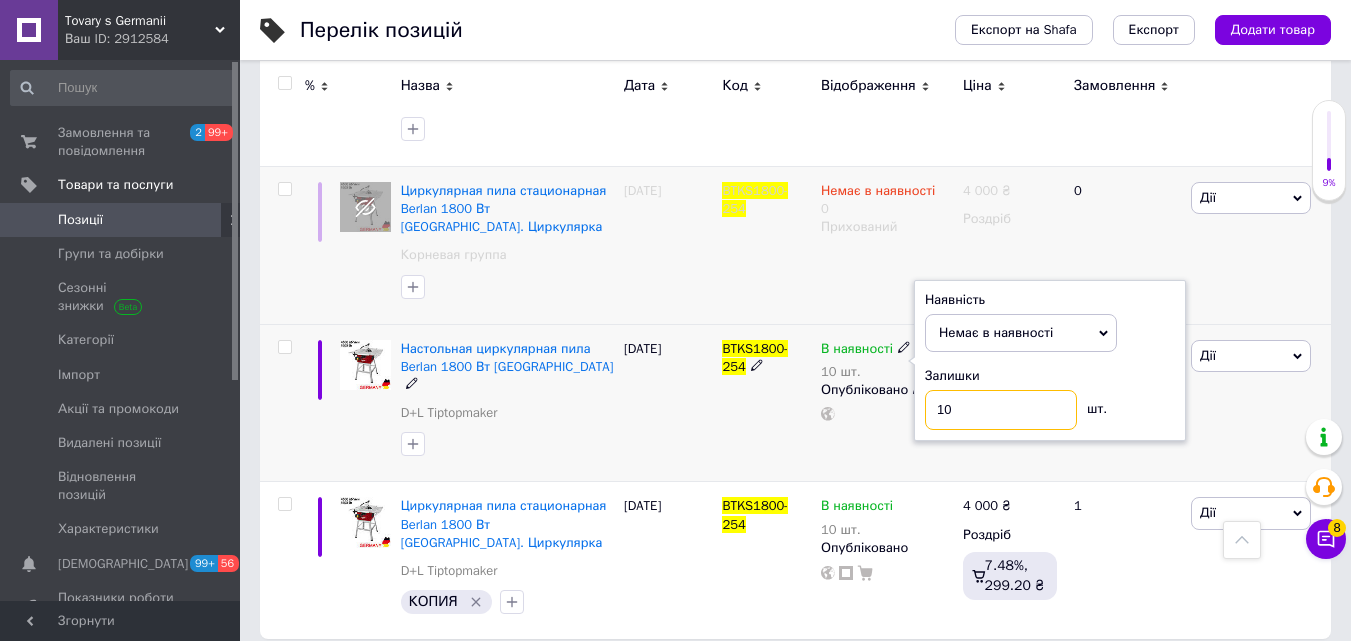 drag, startPoint x: 961, startPoint y: 402, endPoint x: 924, endPoint y: 403, distance: 37.01351 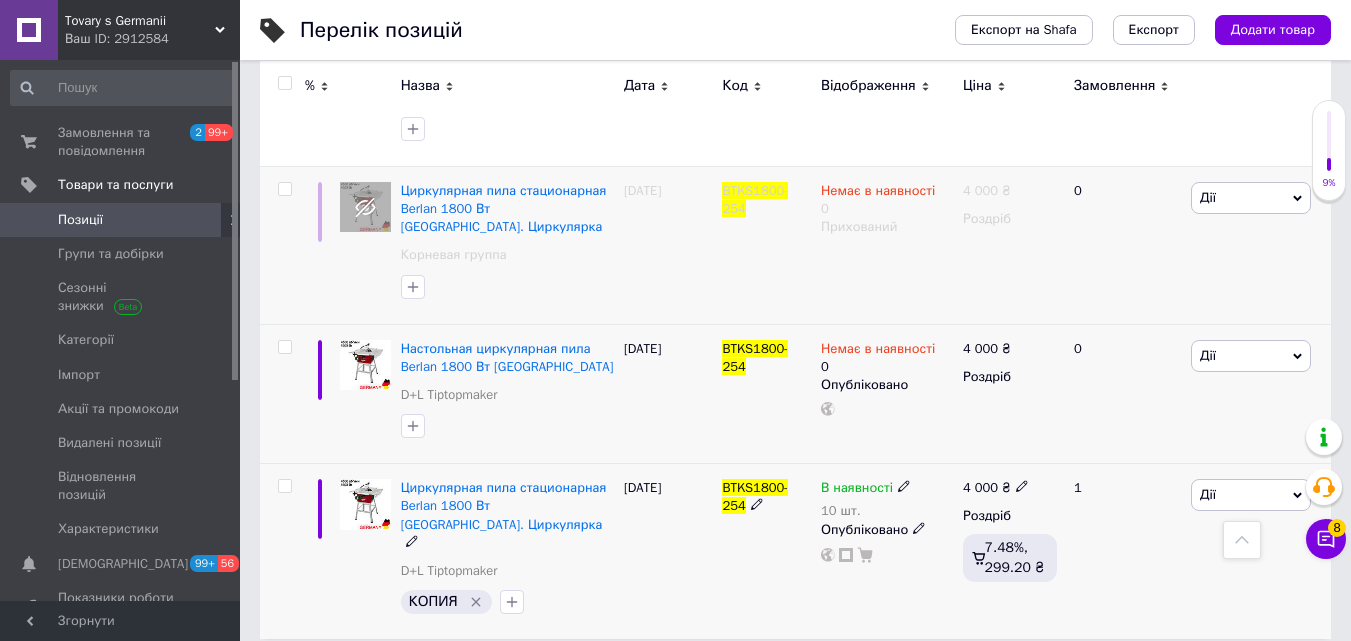 click 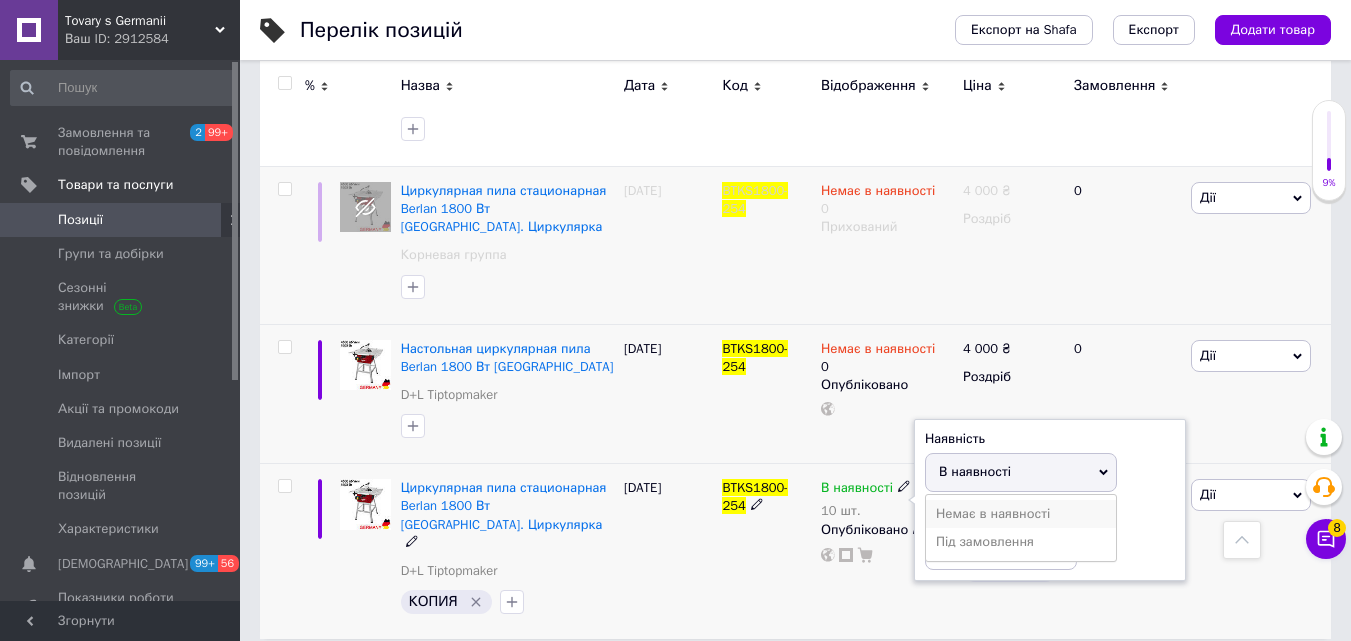 click on "Немає в наявності" at bounding box center [1021, 514] 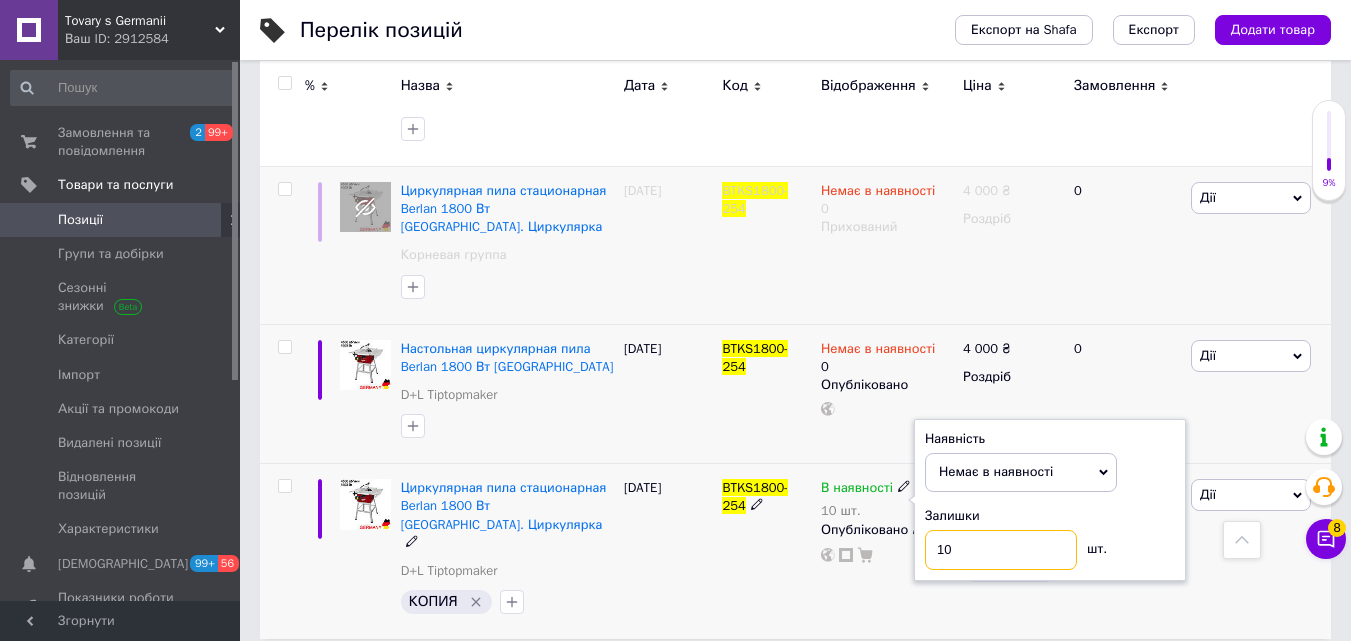 drag, startPoint x: 972, startPoint y: 552, endPoint x: 843, endPoint y: 547, distance: 129.09686 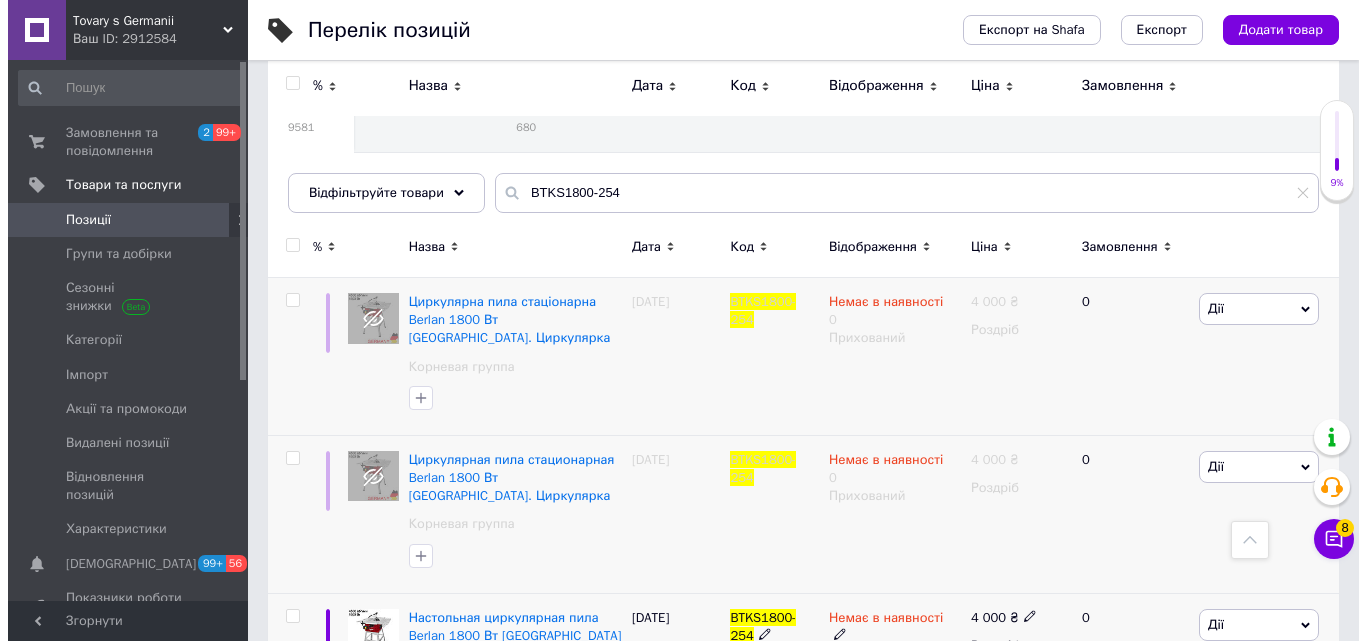 scroll, scrollTop: 0, scrollLeft: 0, axis: both 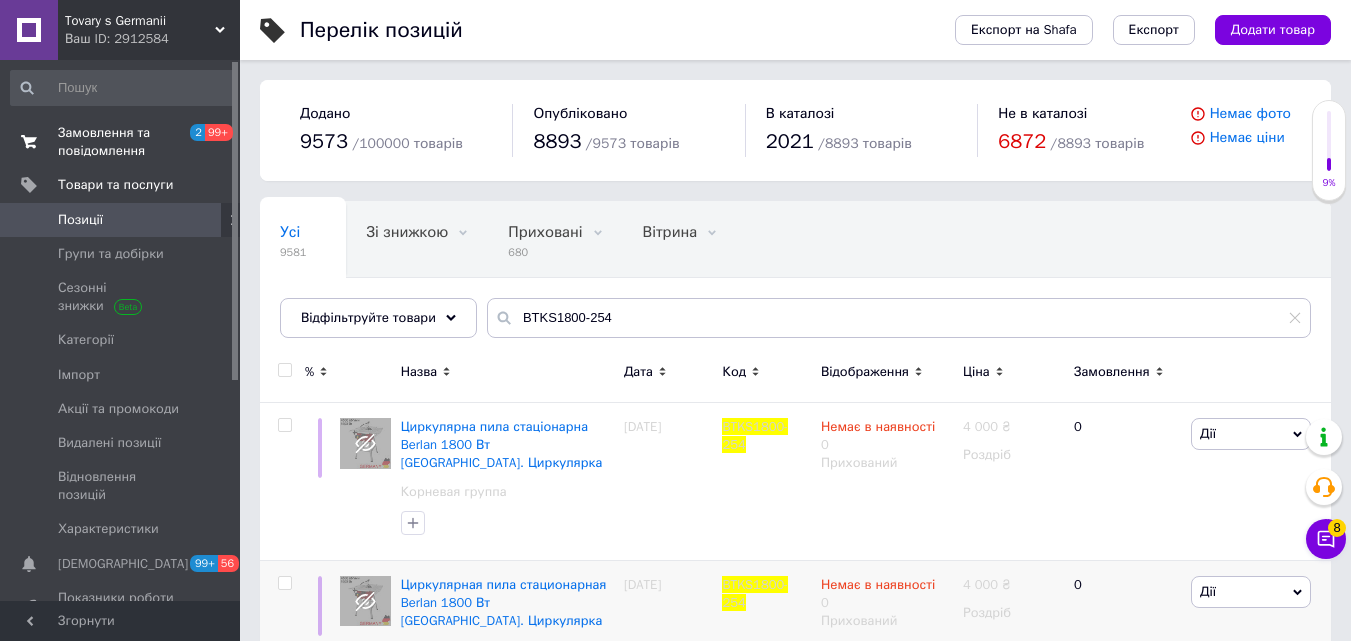 click on "Замовлення та повідомлення" at bounding box center (121, 142) 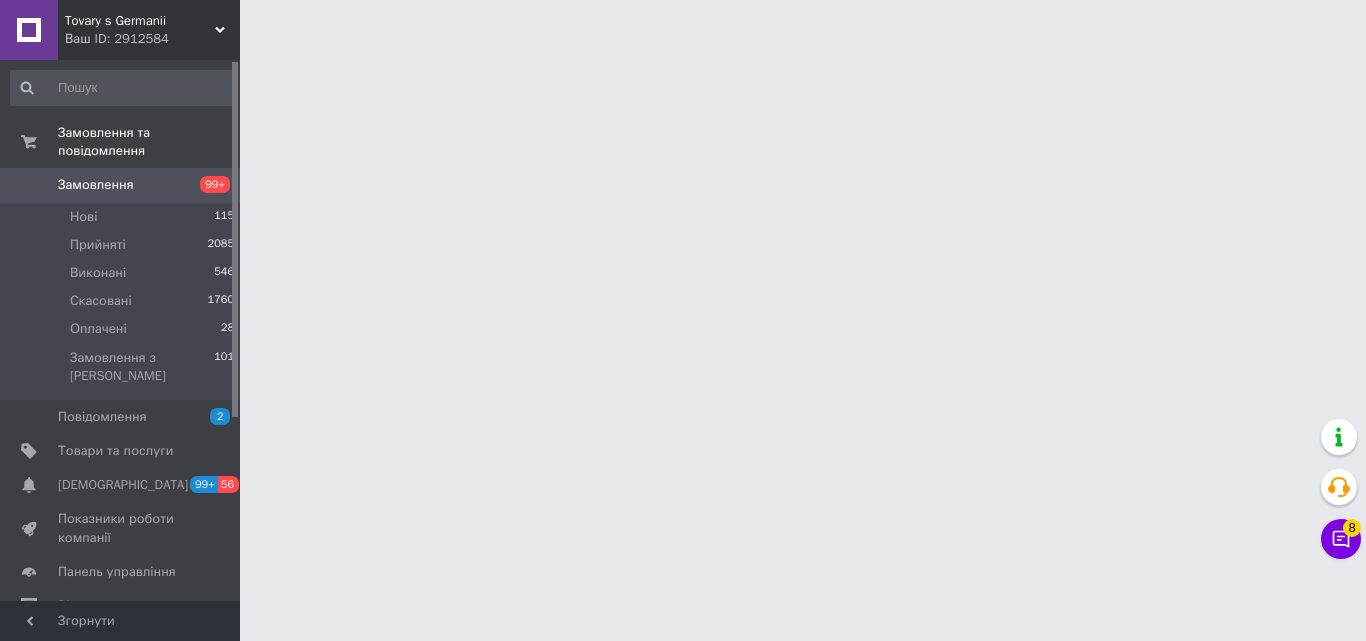 click on "Замовлення" at bounding box center [96, 185] 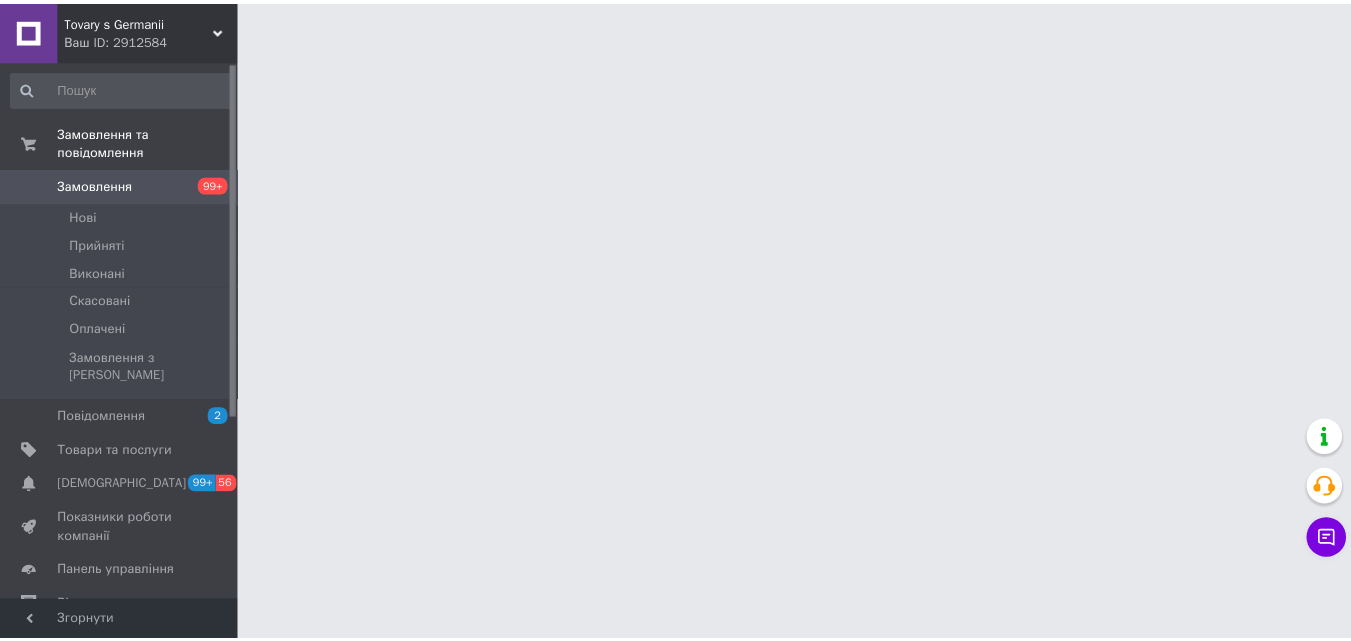 scroll, scrollTop: 0, scrollLeft: 0, axis: both 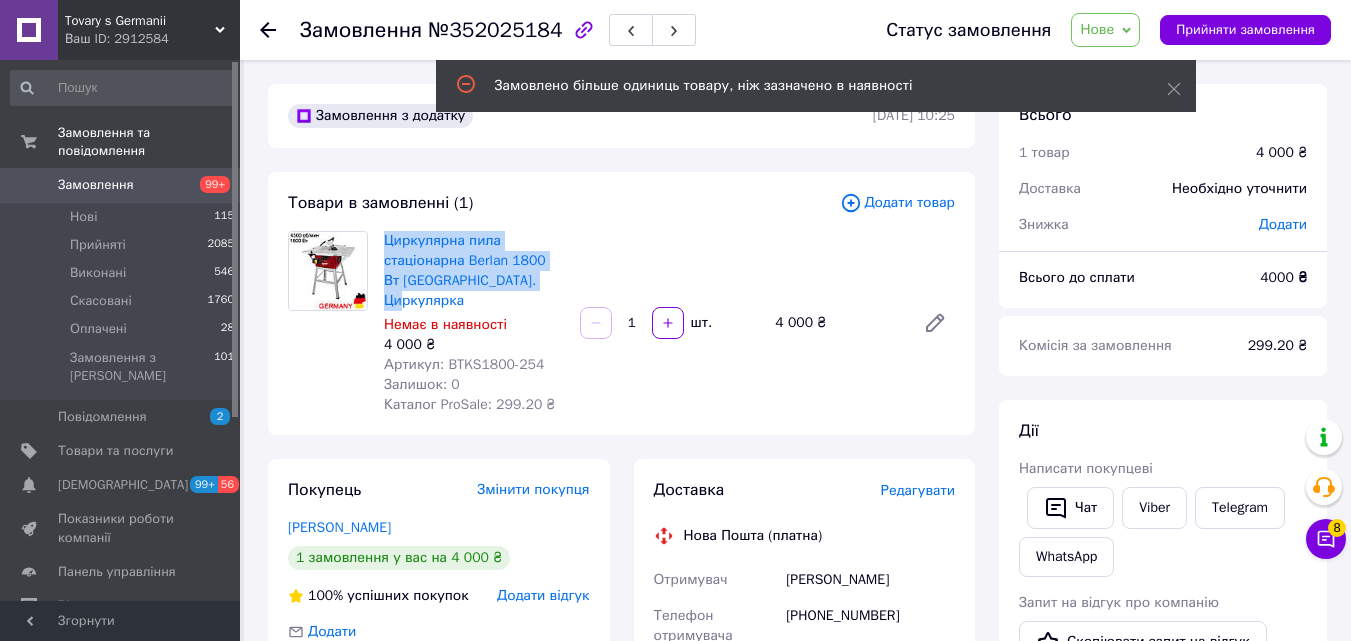 drag, startPoint x: 555, startPoint y: 281, endPoint x: 383, endPoint y: 238, distance: 177.29355 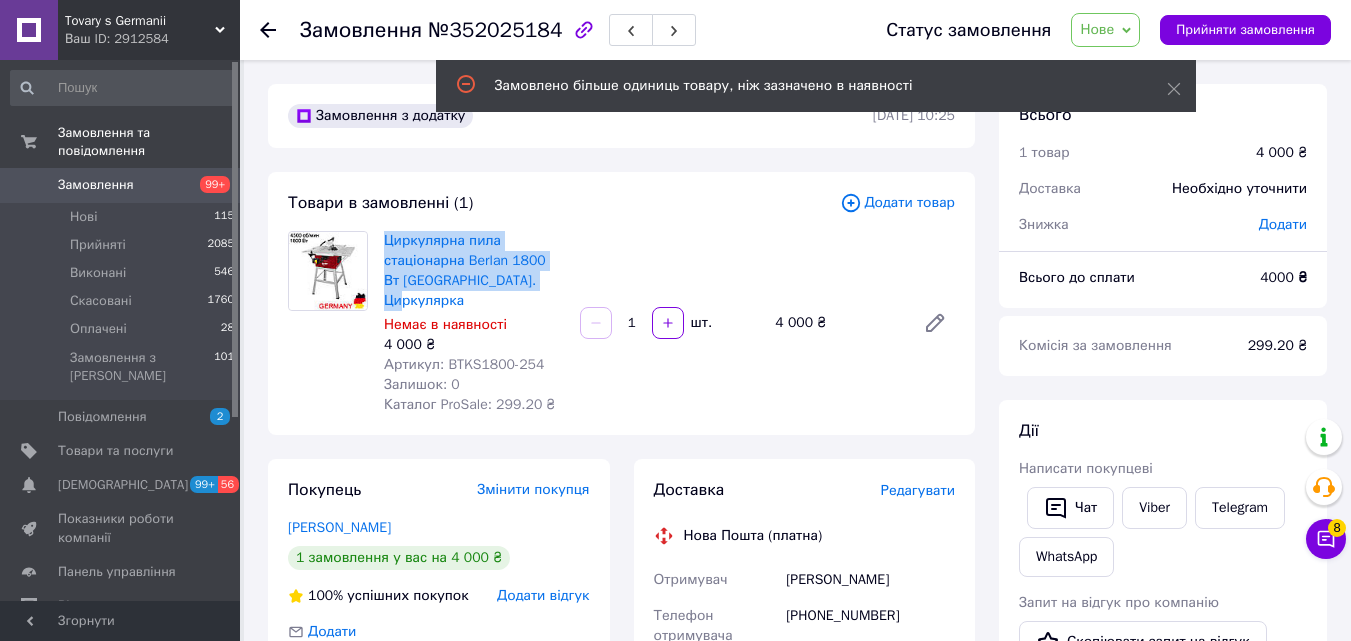 click on "Циркулярна пила стаціонарна Berlan 1800 Вт [GEOGRAPHIC_DATA]. Циркулярка Немає в наявності 4 000 ₴ Артикул: BTKS1800-254 Залишок: 0 Каталог ProSale: 299.20 ₴" at bounding box center [474, 323] 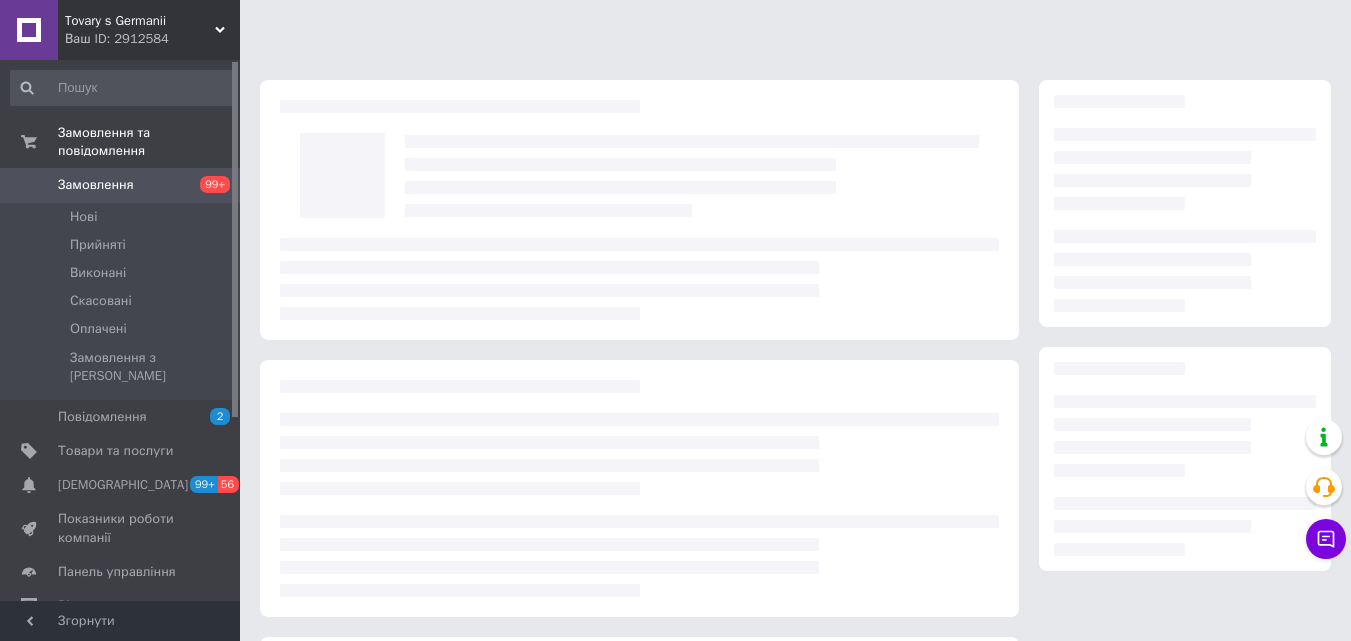scroll, scrollTop: 0, scrollLeft: 0, axis: both 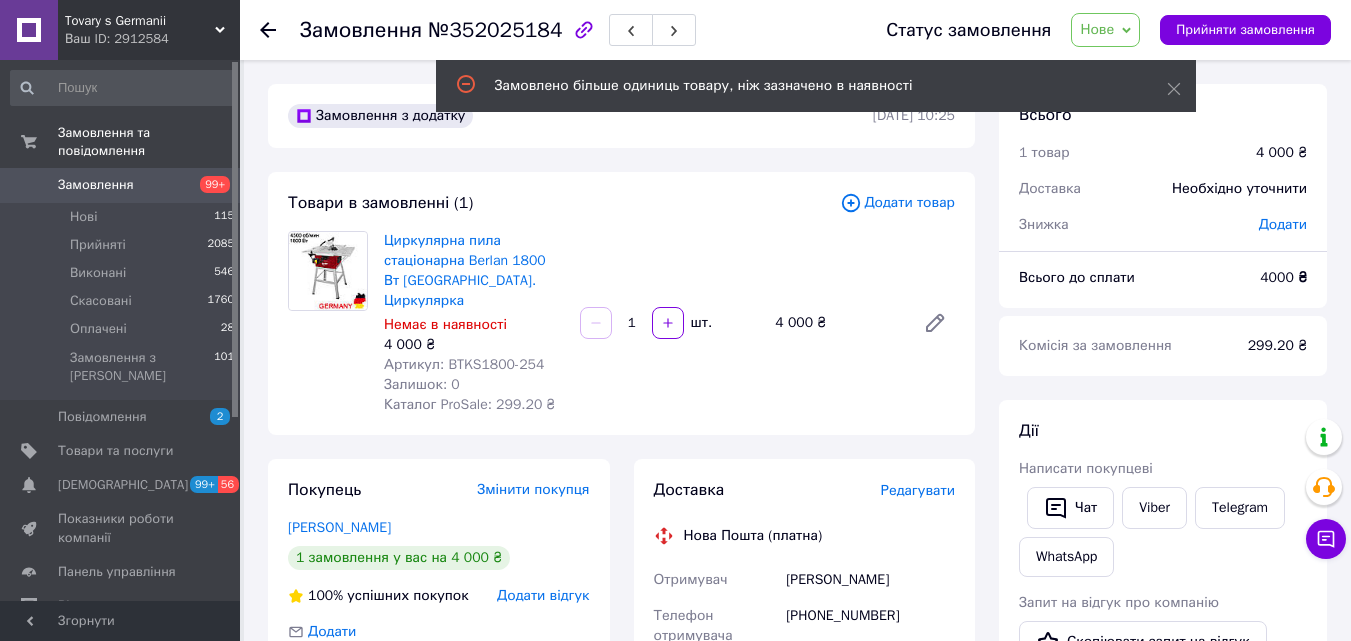 click on "Нове" at bounding box center [1097, 29] 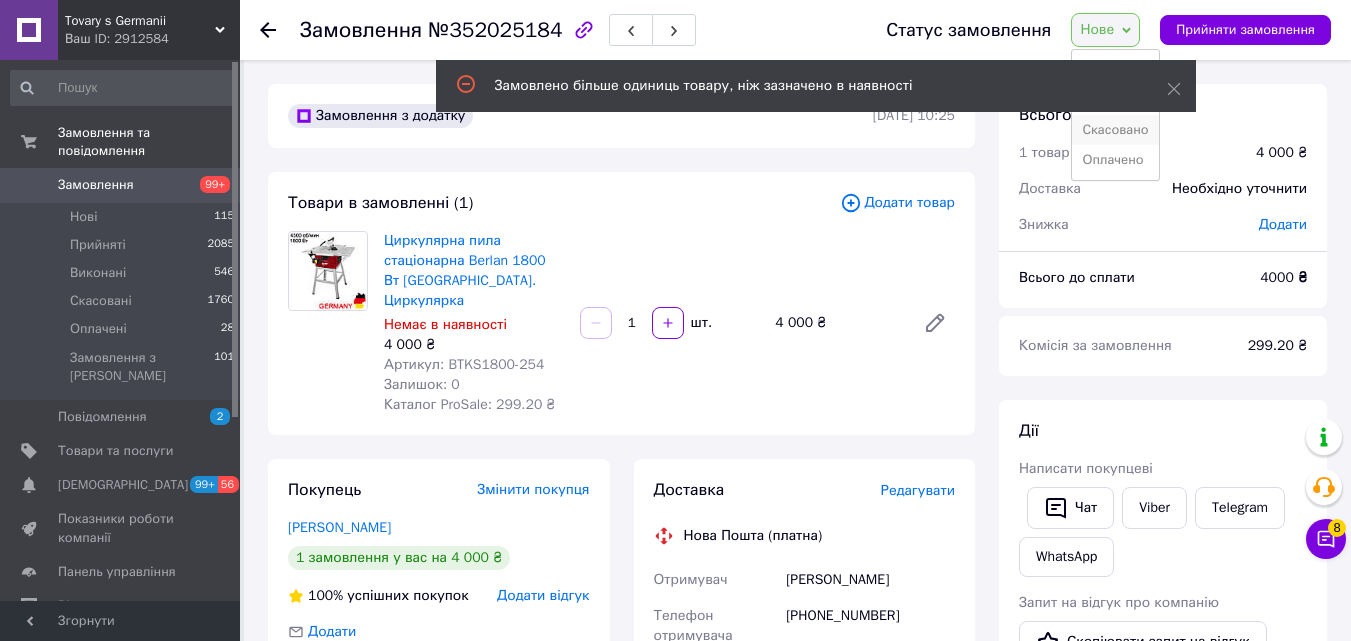 click on "Скасовано" at bounding box center (1115, 130) 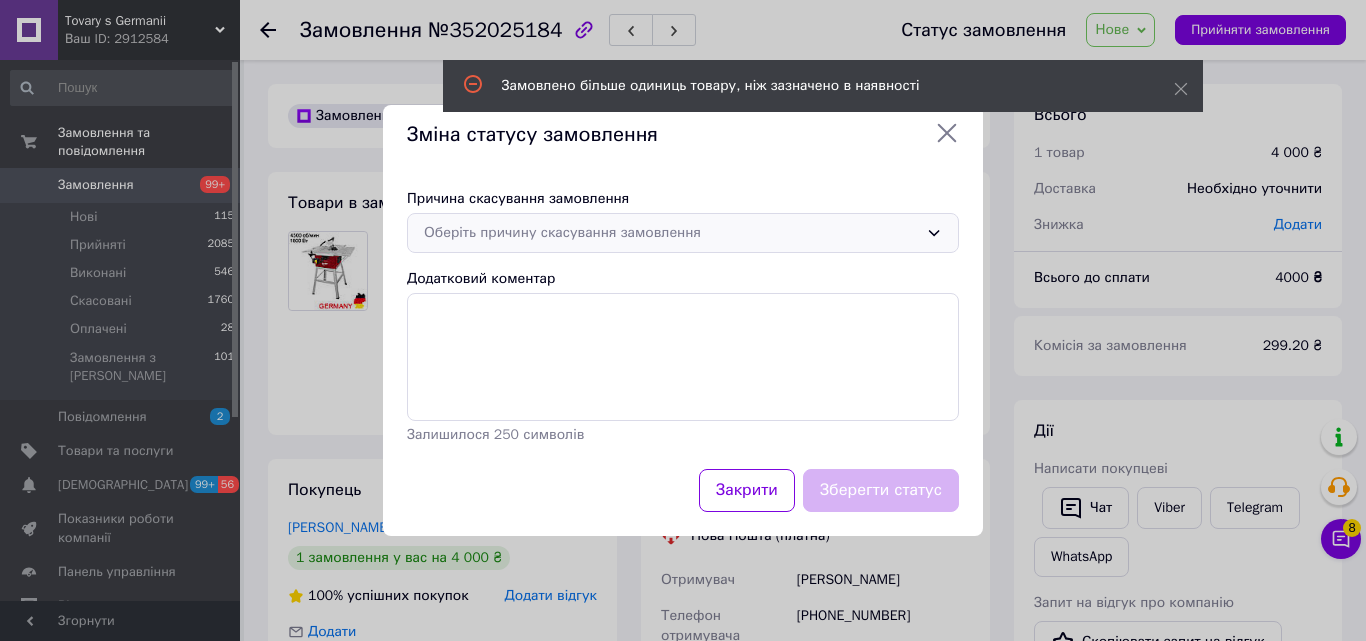 click on "Оберіть причину скасування замовлення" at bounding box center [671, 233] 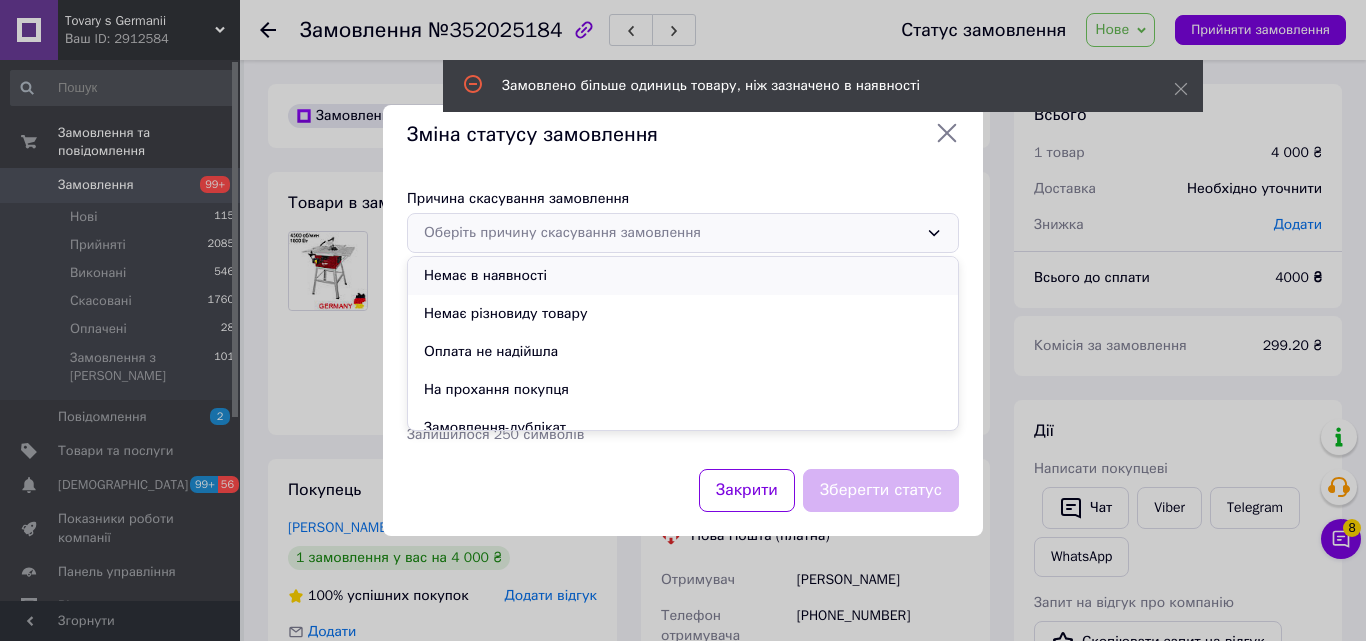 click on "Немає в наявності" at bounding box center (683, 276) 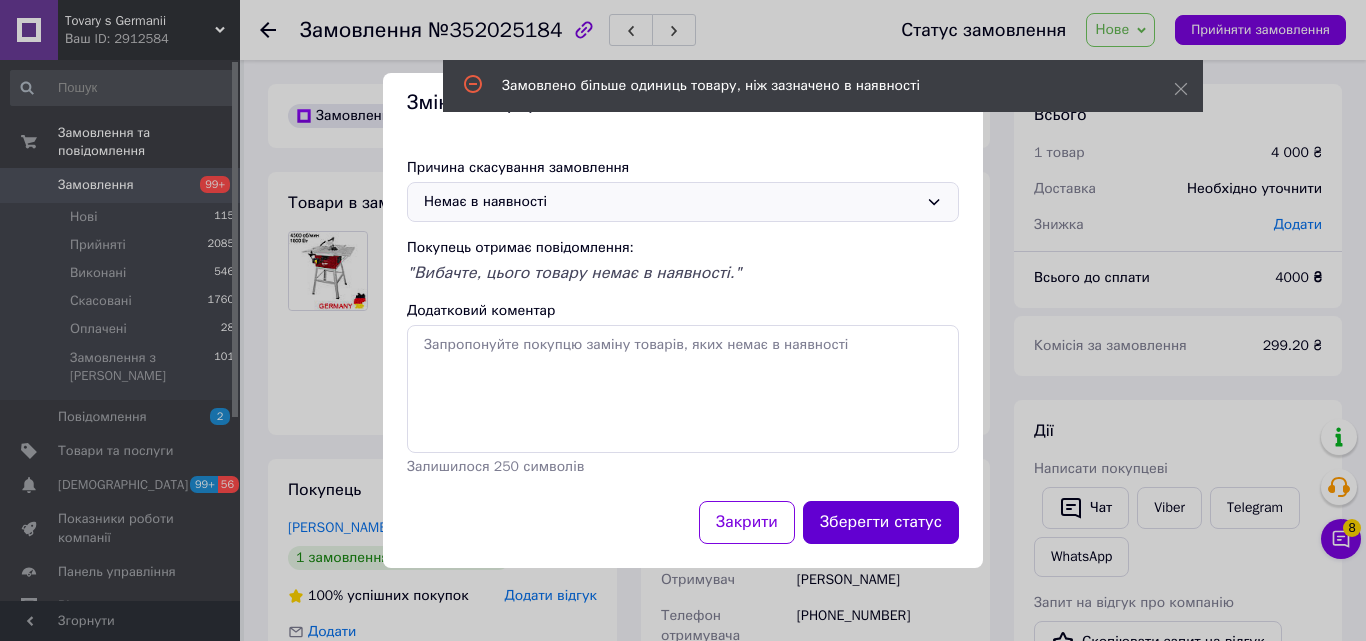 click on "Зберегти статус" at bounding box center (881, 522) 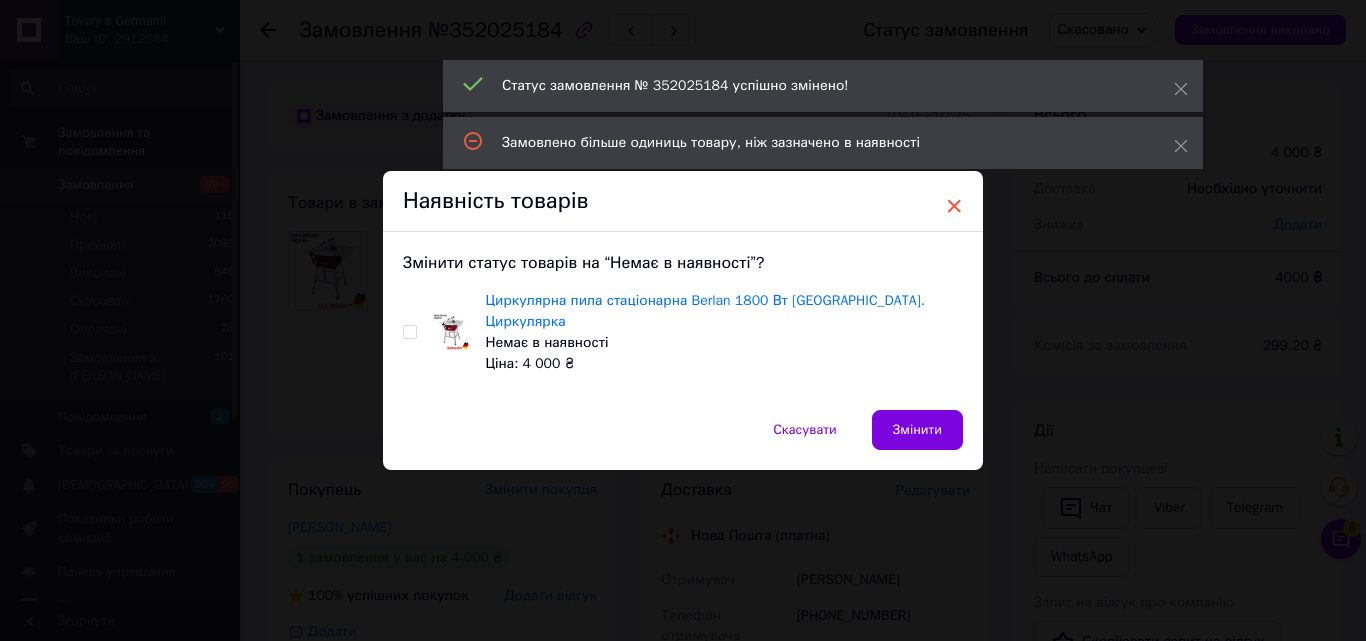 click on "×" at bounding box center (954, 206) 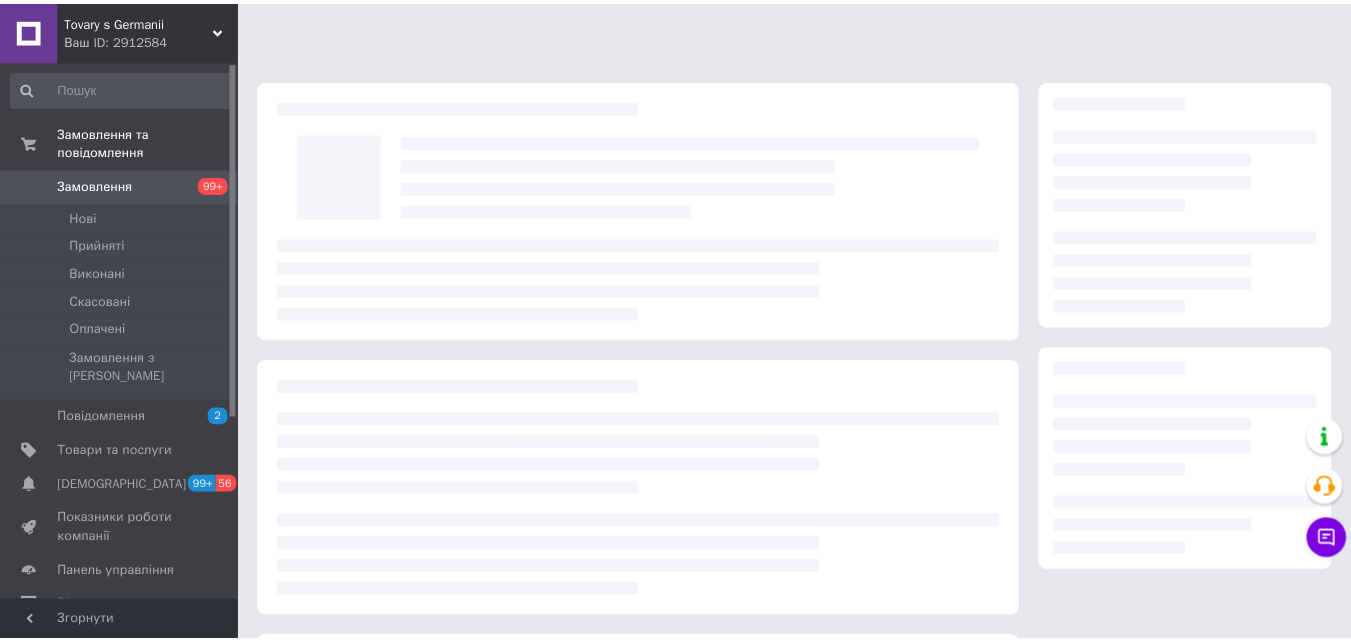 scroll, scrollTop: 0, scrollLeft: 0, axis: both 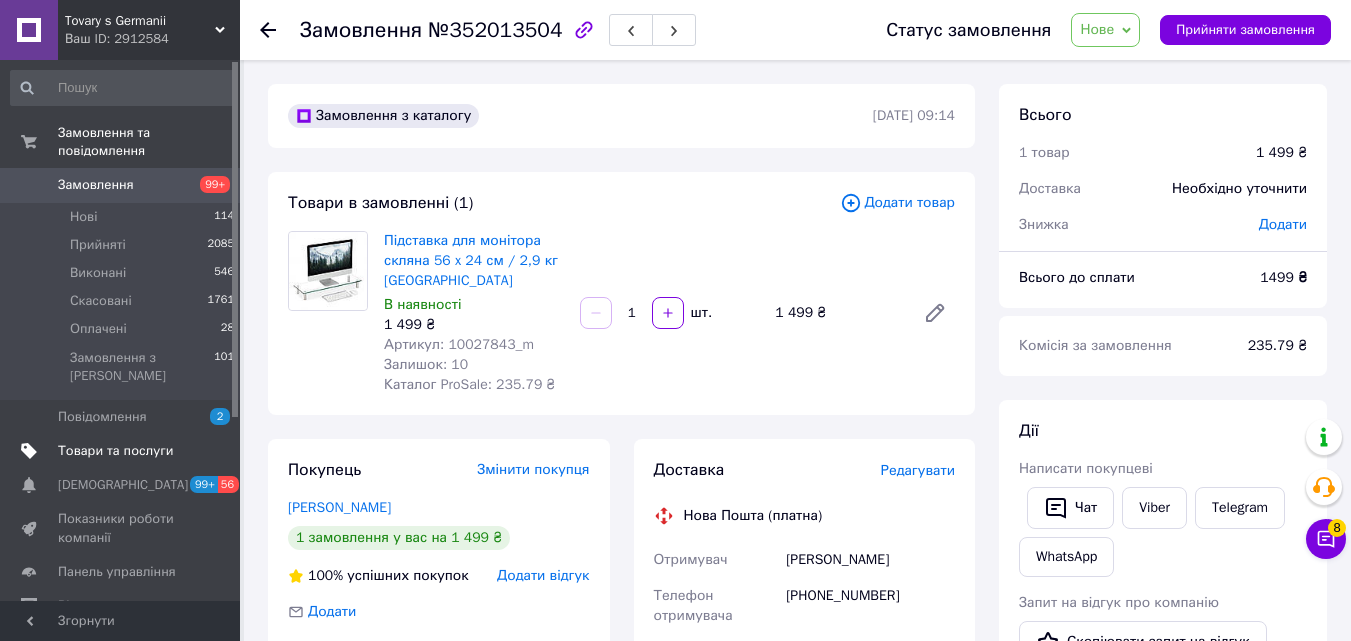click on "Товари та послуги" at bounding box center (115, 451) 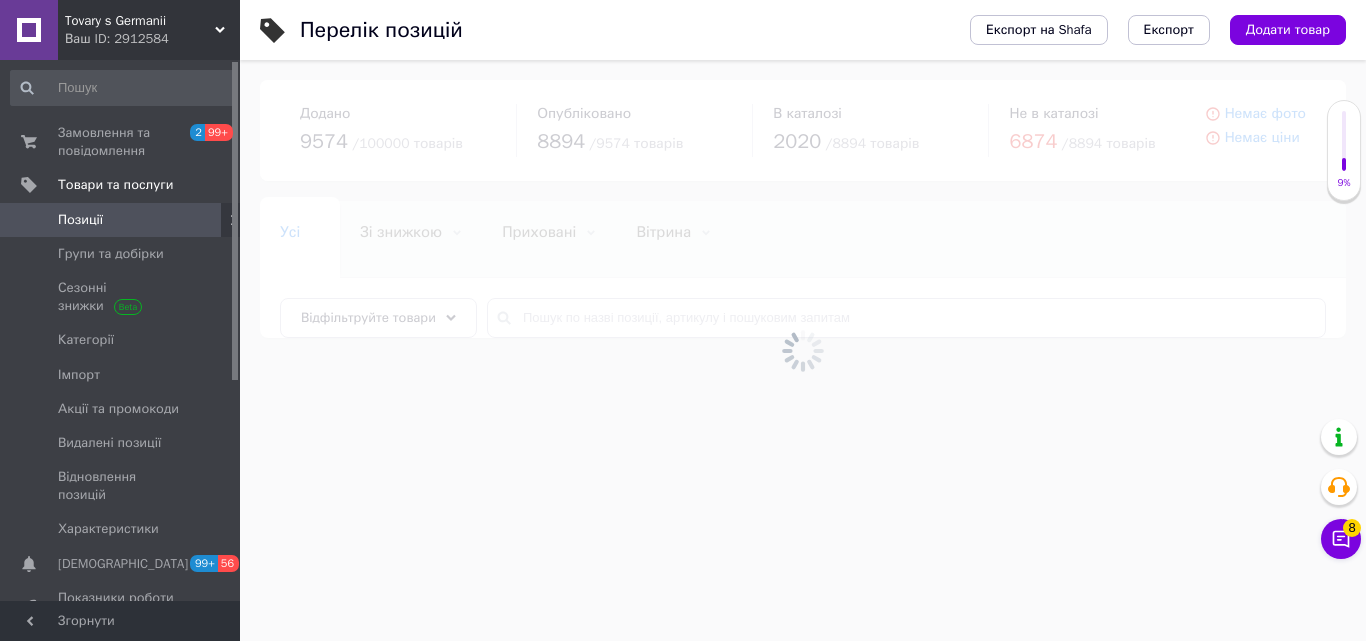click on "Tovary s Germanii" at bounding box center [140, 21] 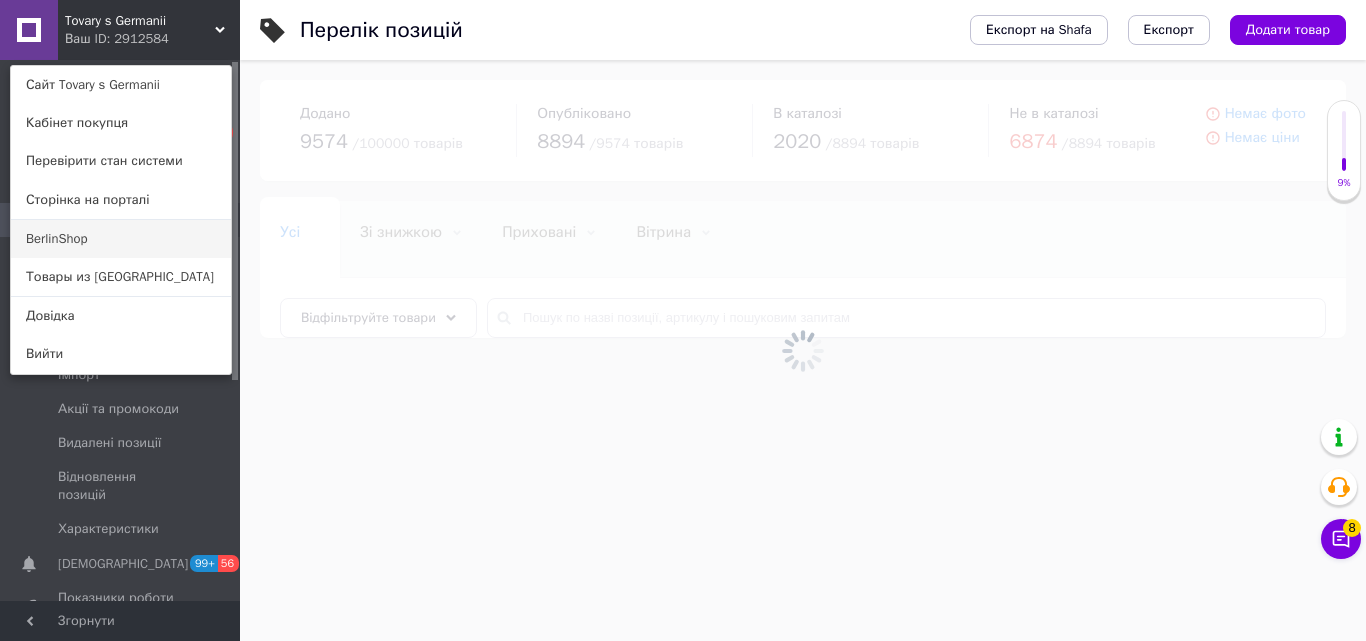 click on "BerlinShop" at bounding box center (121, 239) 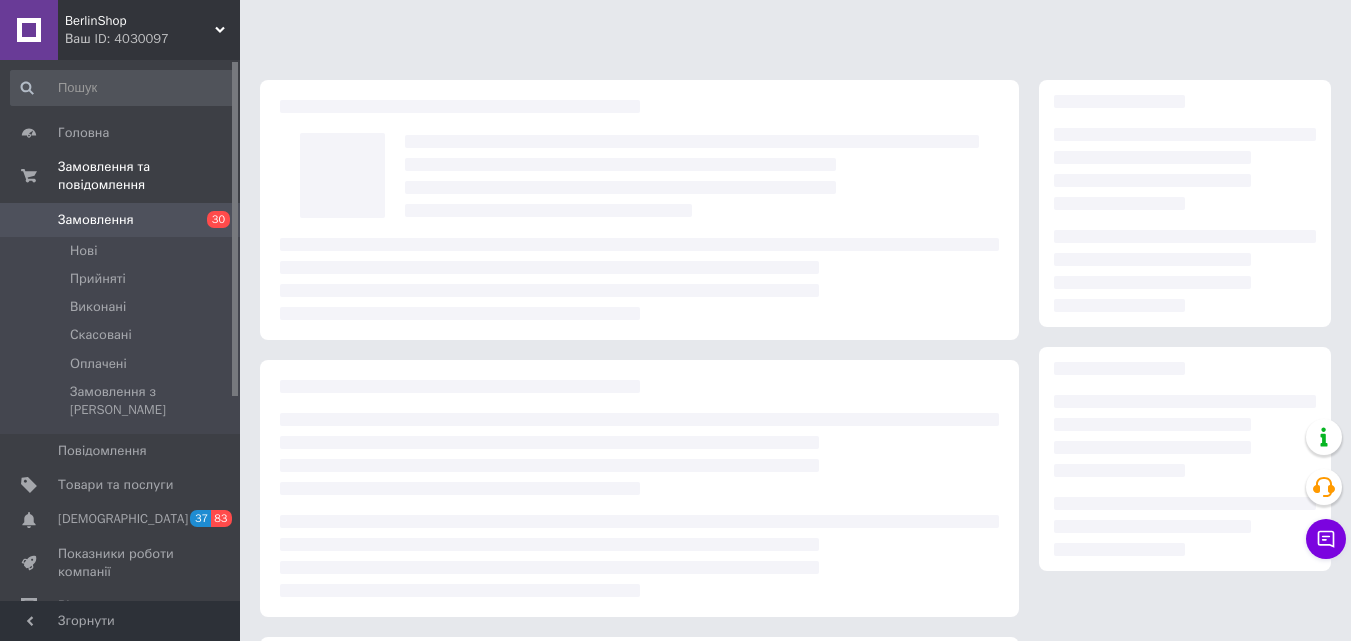 scroll, scrollTop: 0, scrollLeft: 0, axis: both 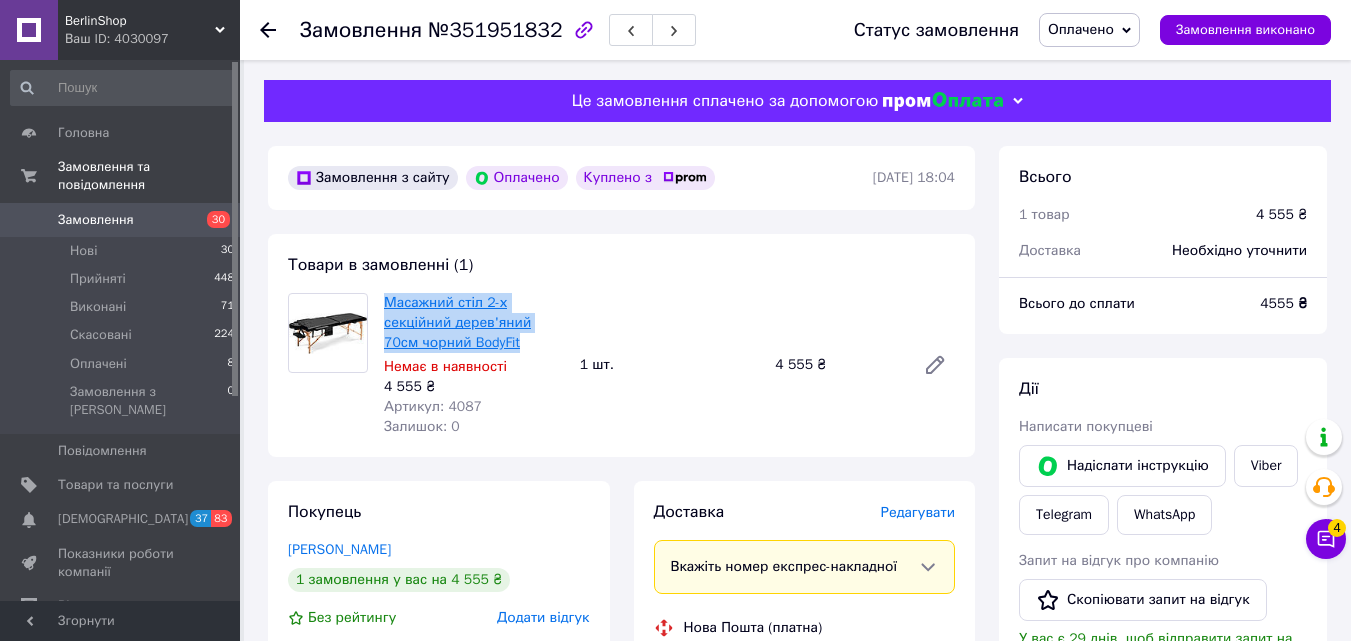 drag, startPoint x: 488, startPoint y: 342, endPoint x: 385, endPoint y: 310, distance: 107.856384 